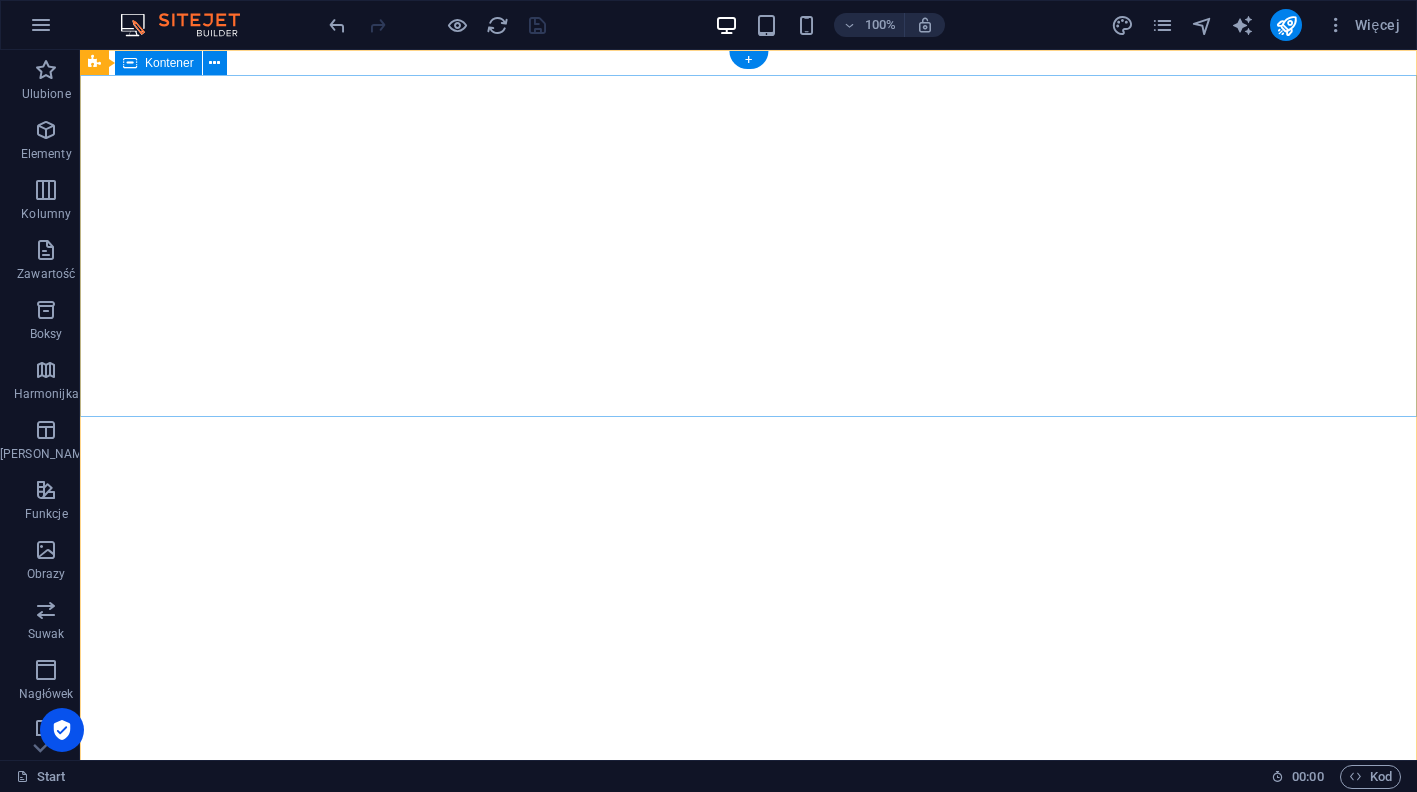 scroll, scrollTop: 0, scrollLeft: 0, axis: both 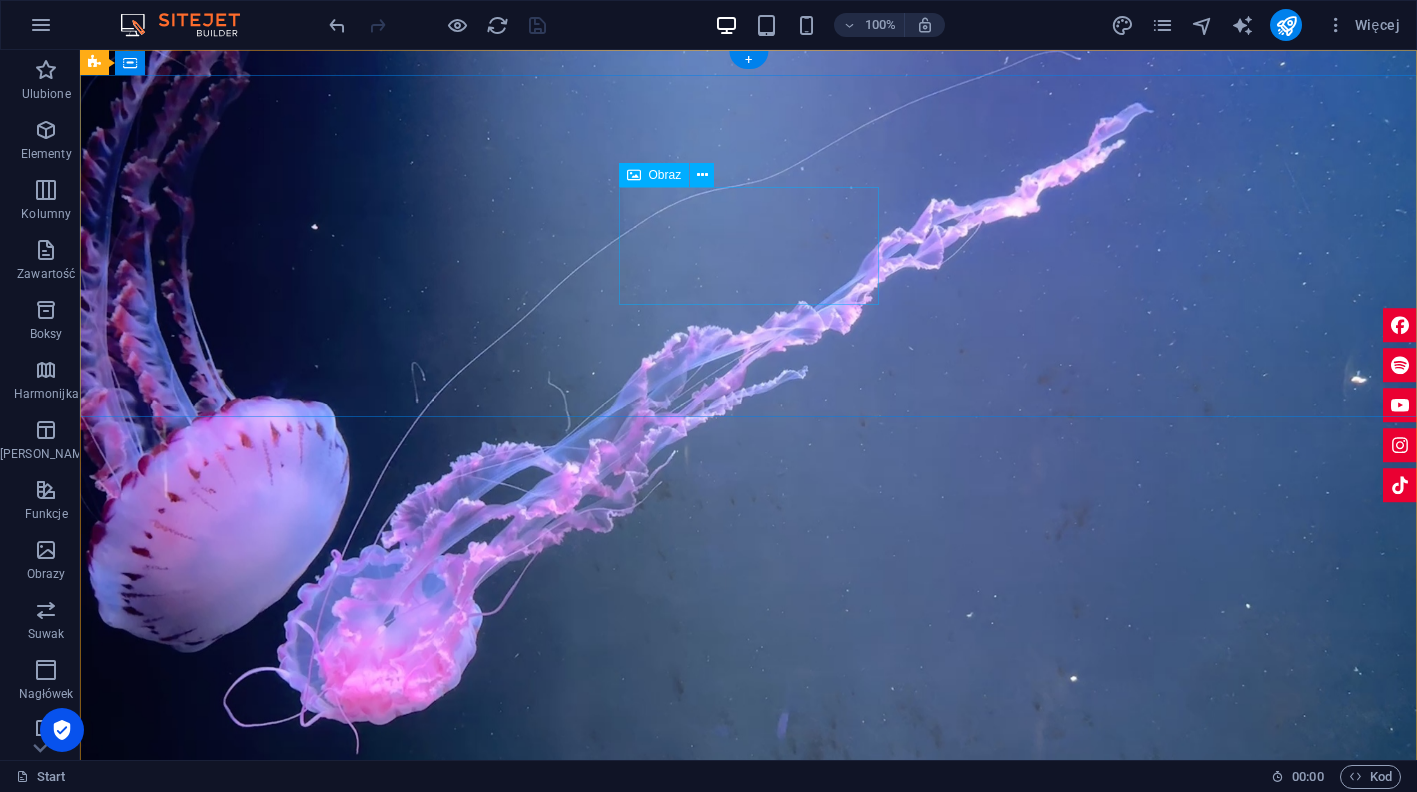 click at bounding box center [749, 992] 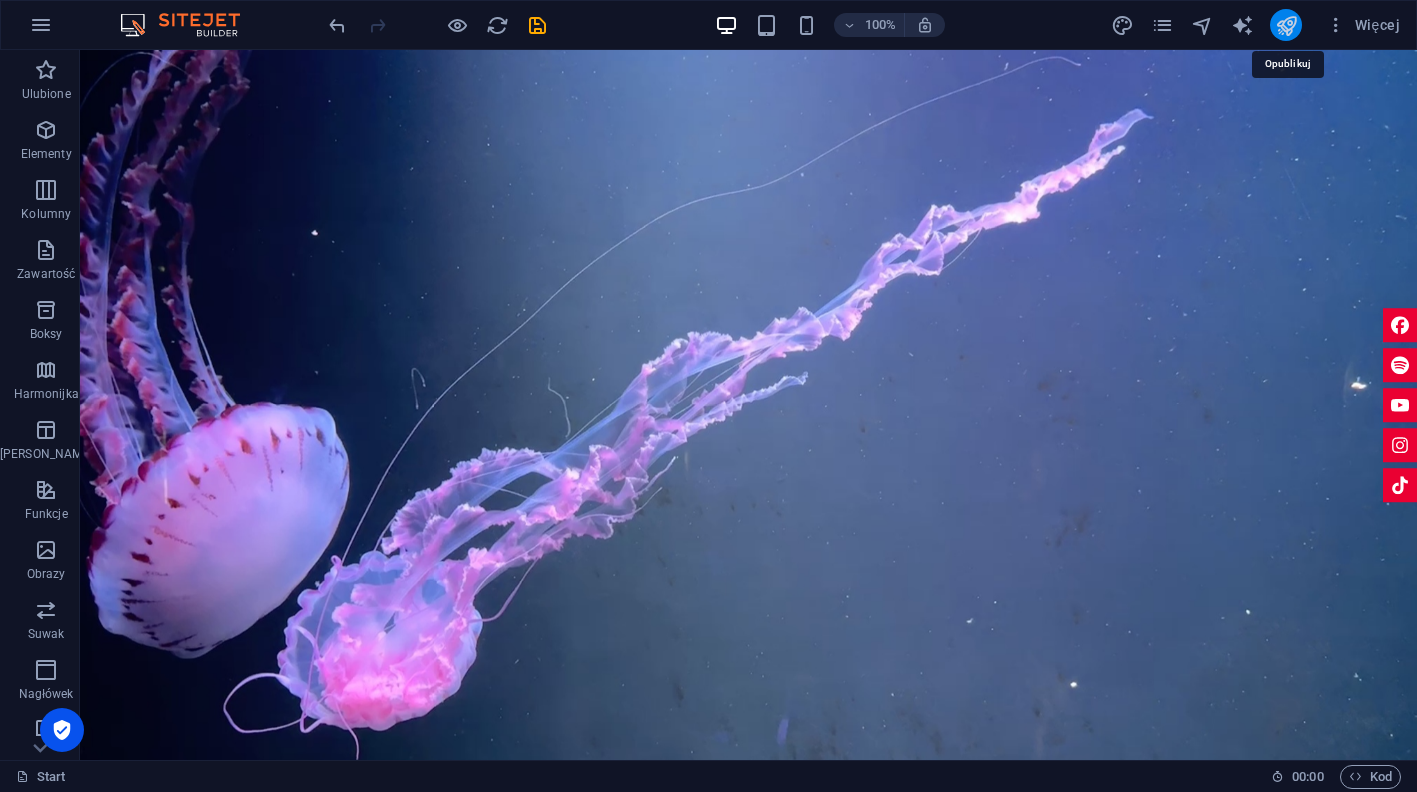 click at bounding box center (1286, 25) 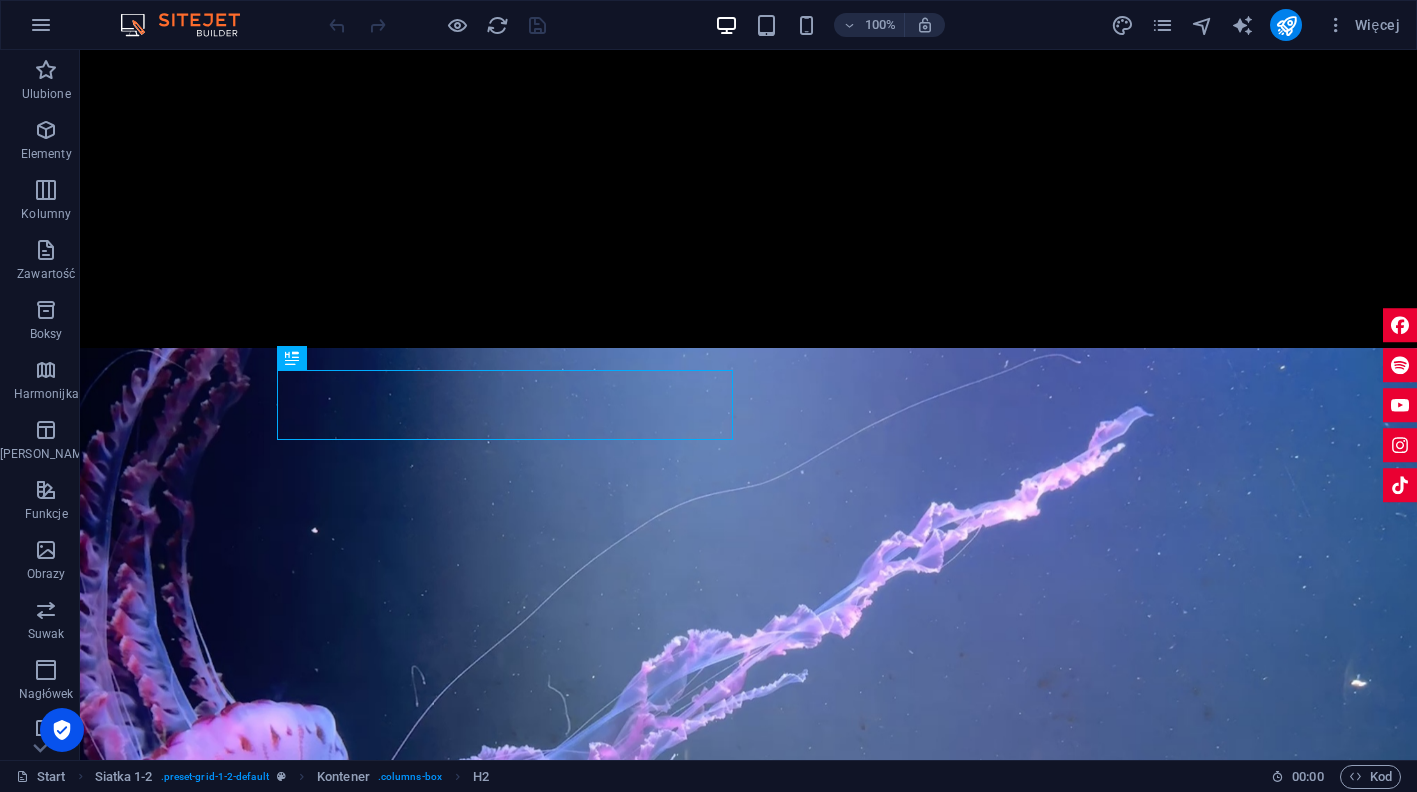 scroll, scrollTop: 595, scrollLeft: 0, axis: vertical 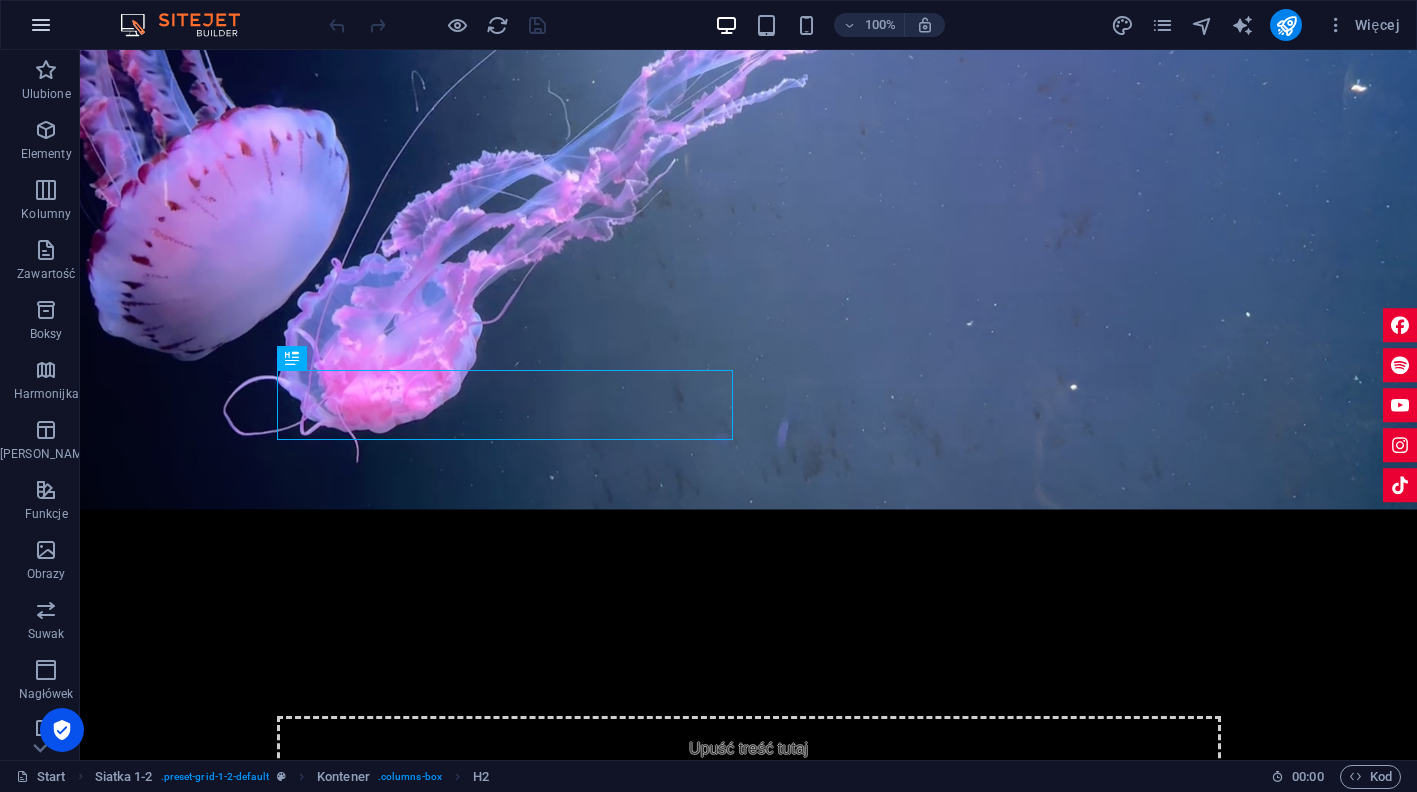 click at bounding box center (41, 25) 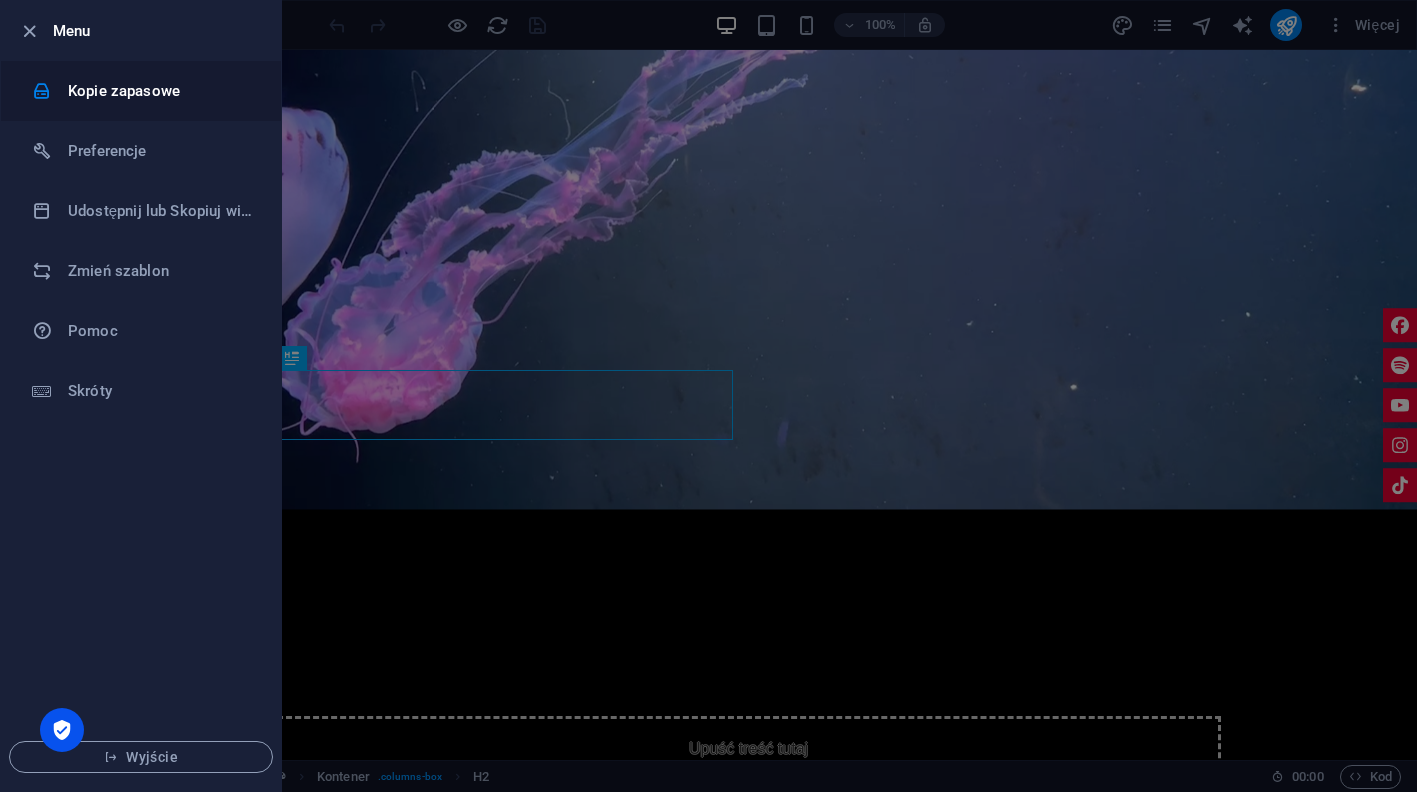 click on "Kopie zapasowe" at bounding box center [160, 91] 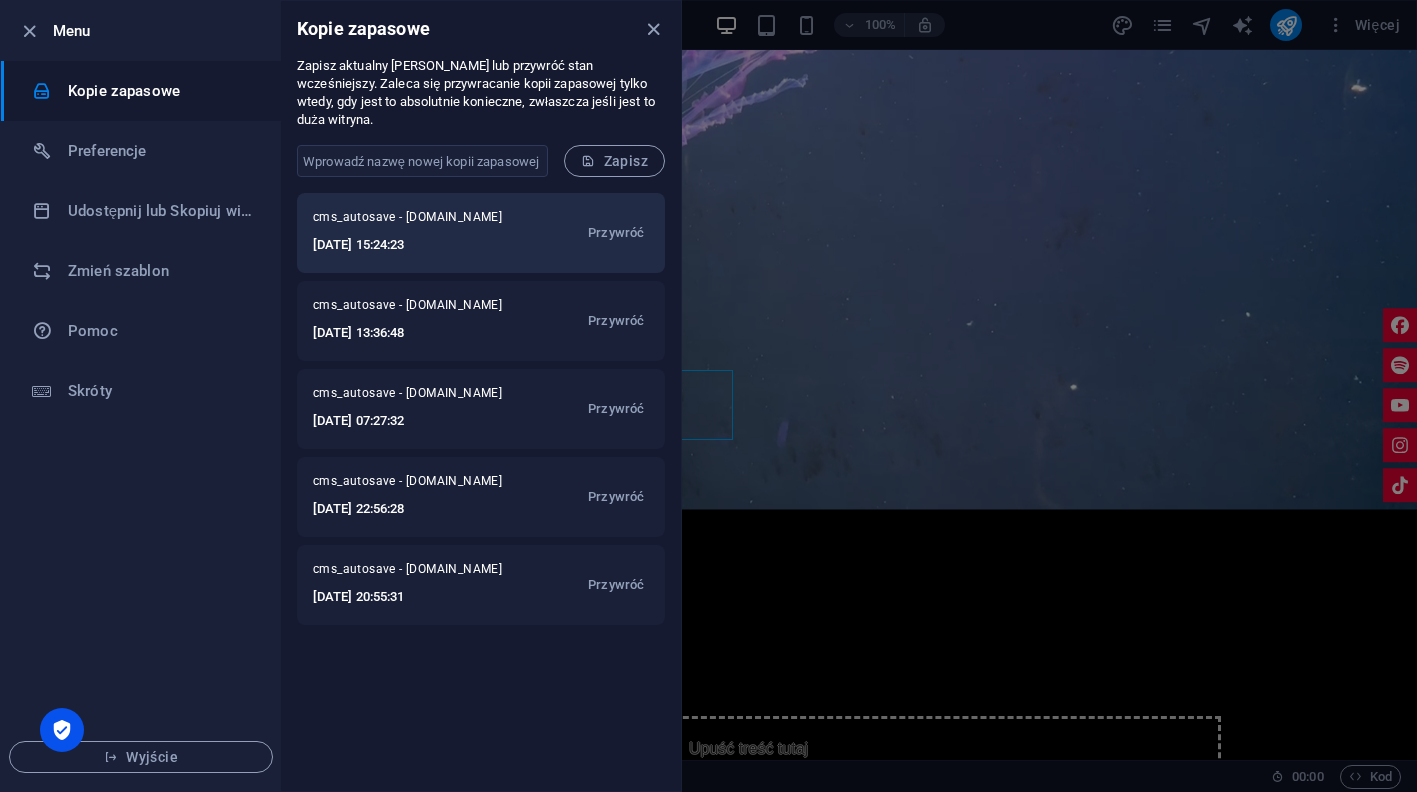 click on "[DATE] 15:24:23" at bounding box center [418, 245] 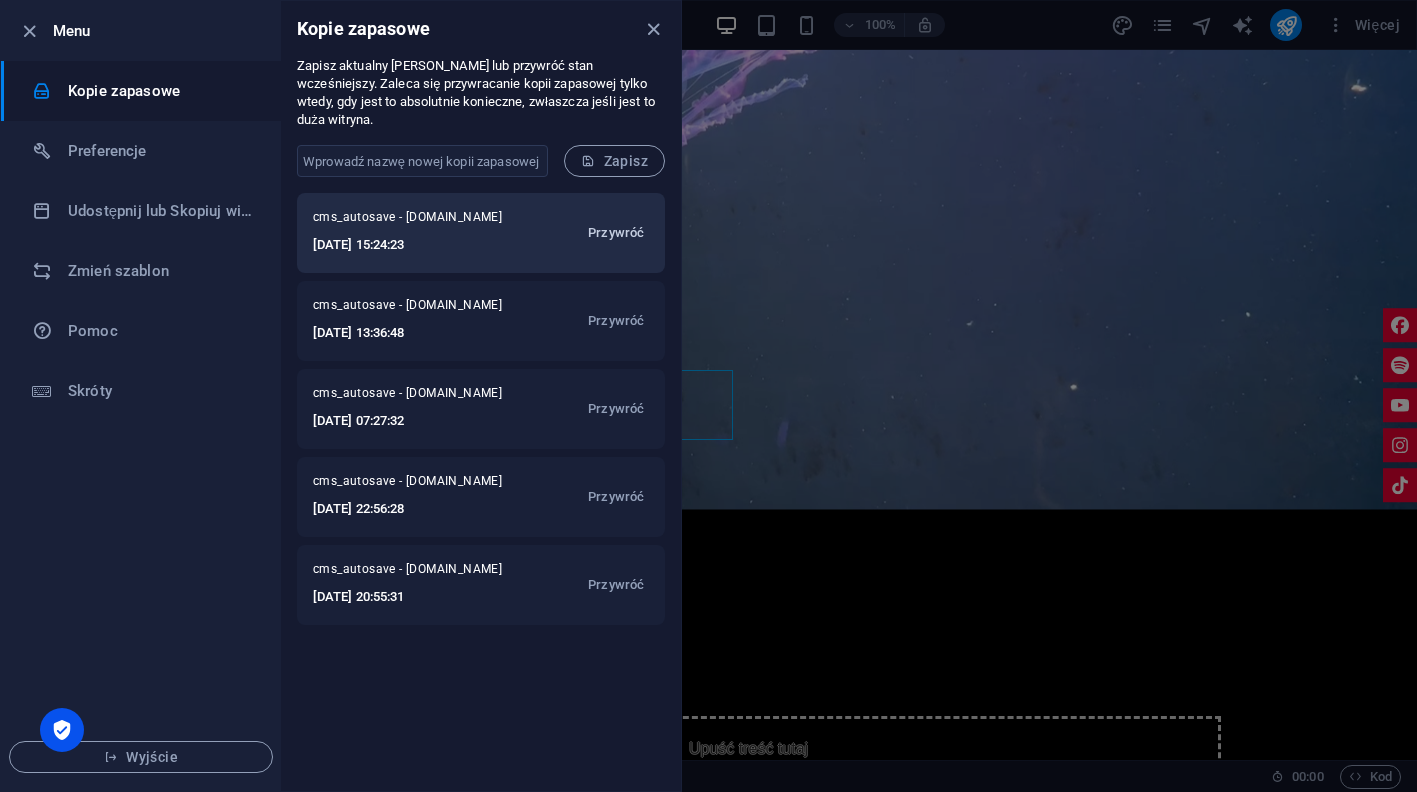 click on "Przywróć" at bounding box center (616, 233) 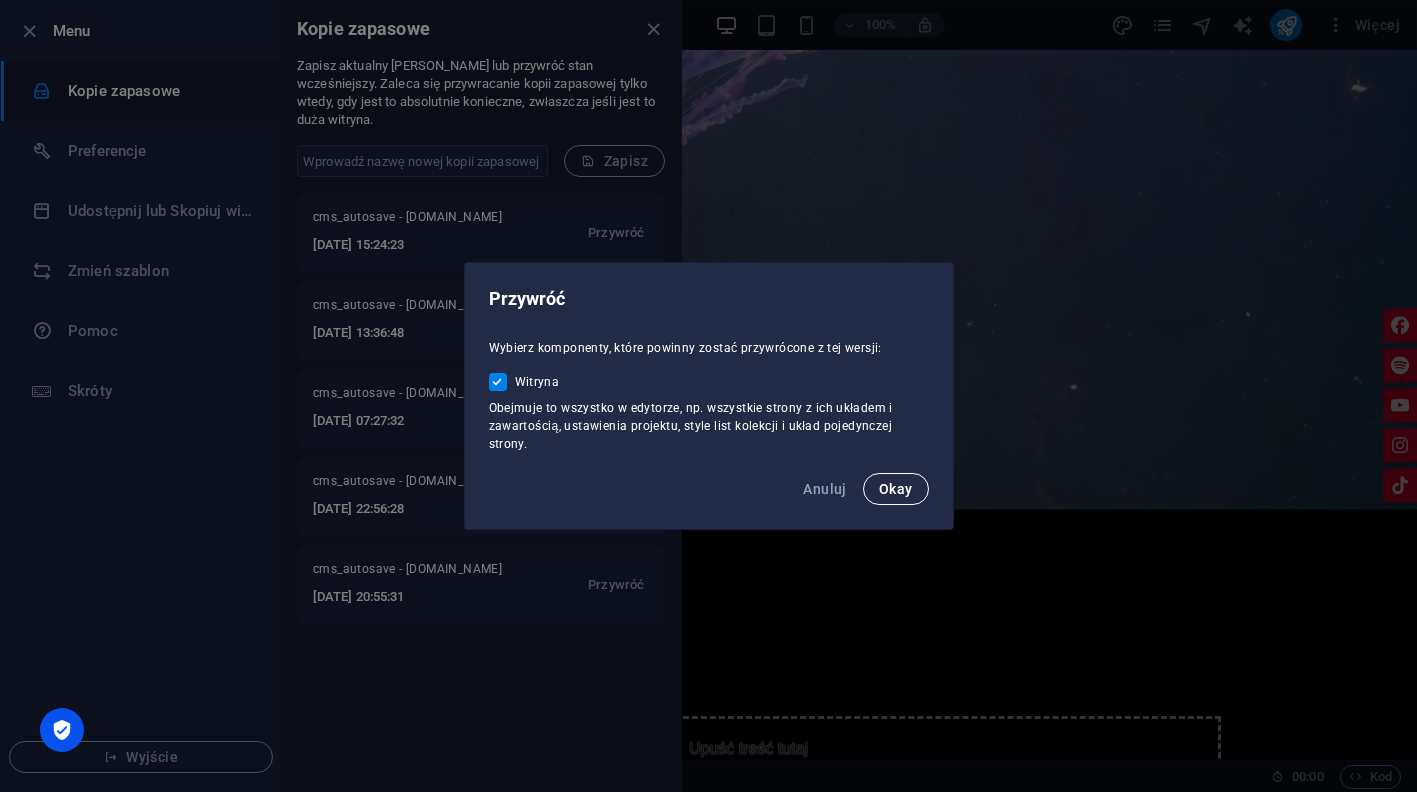 click on "Okay" at bounding box center [896, 489] 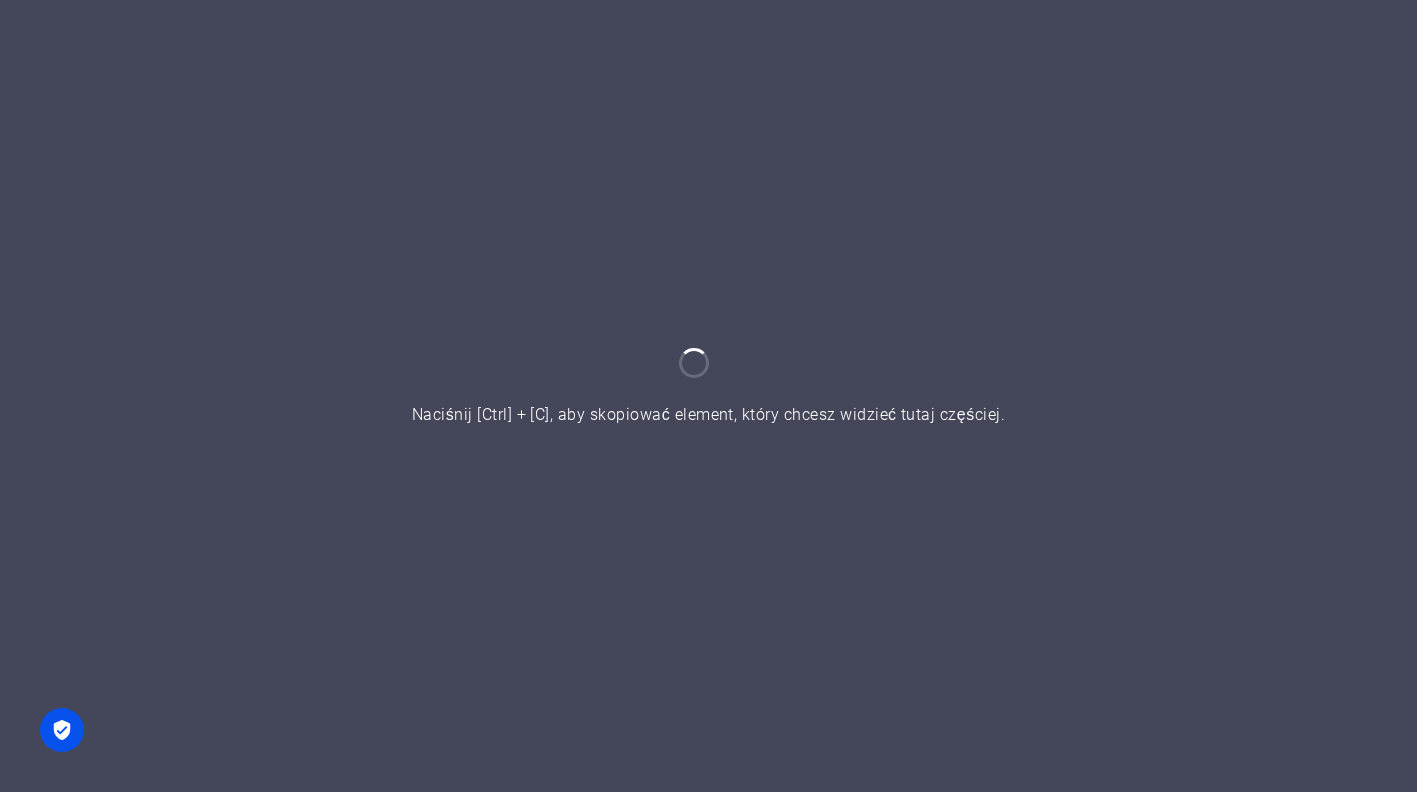 scroll, scrollTop: 0, scrollLeft: 0, axis: both 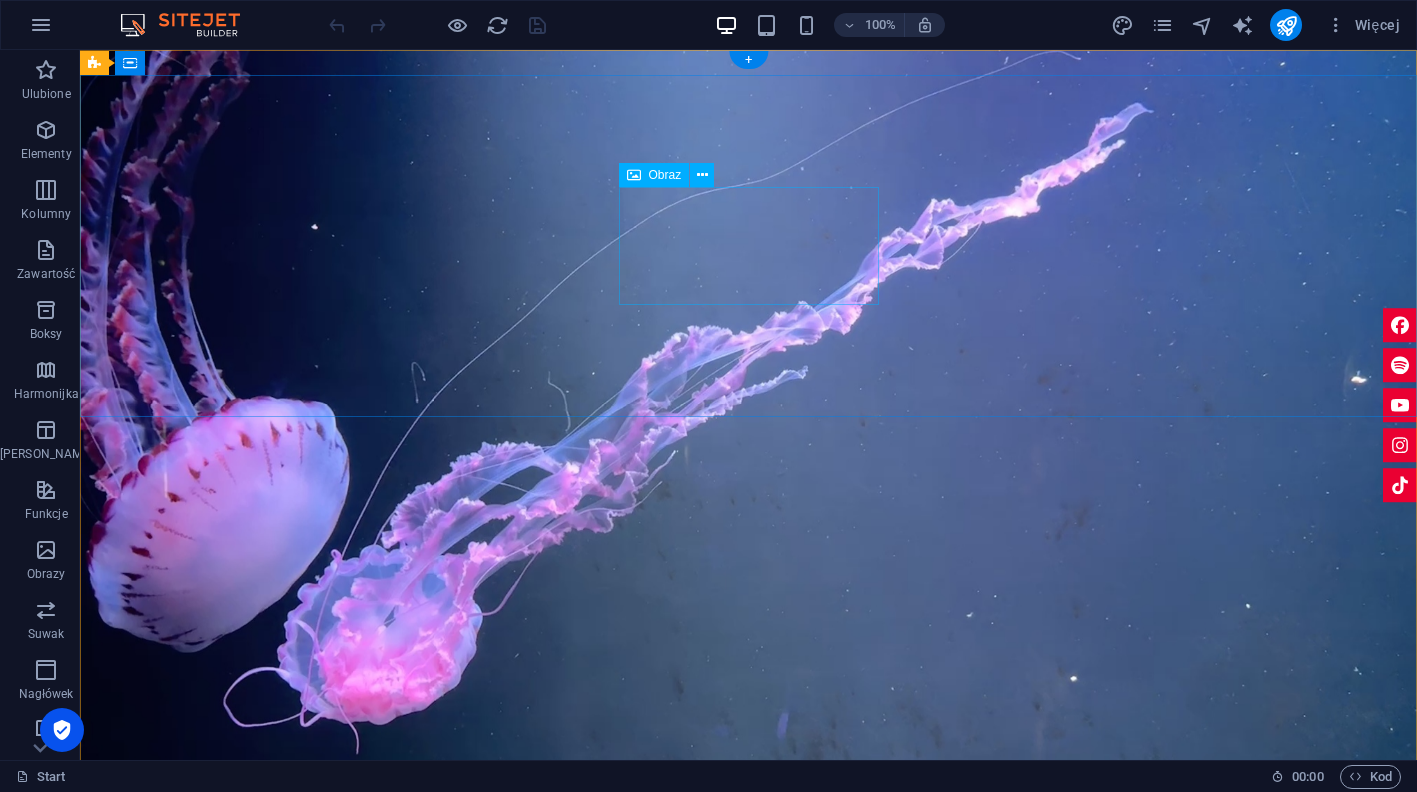 click at bounding box center [749, 992] 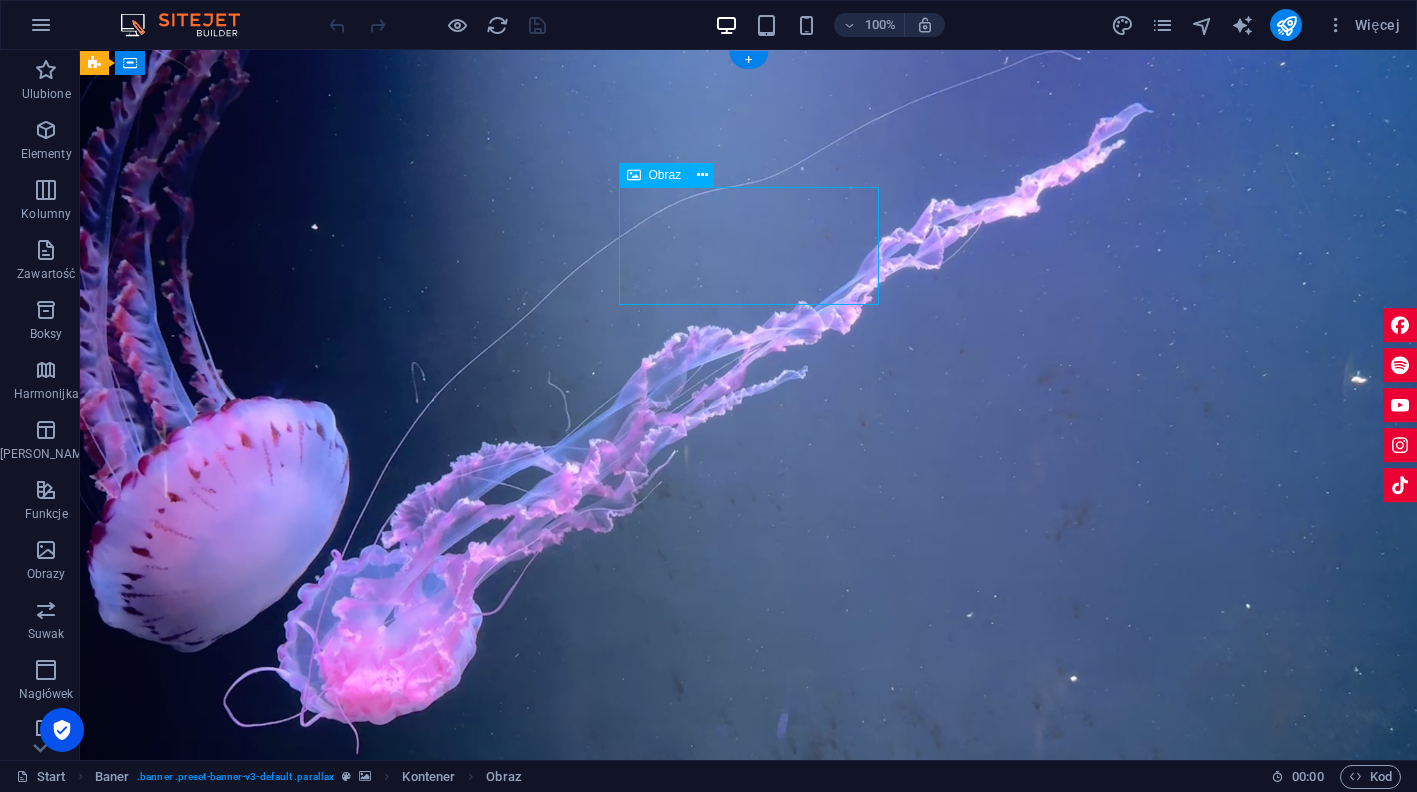 click at bounding box center [749, 992] 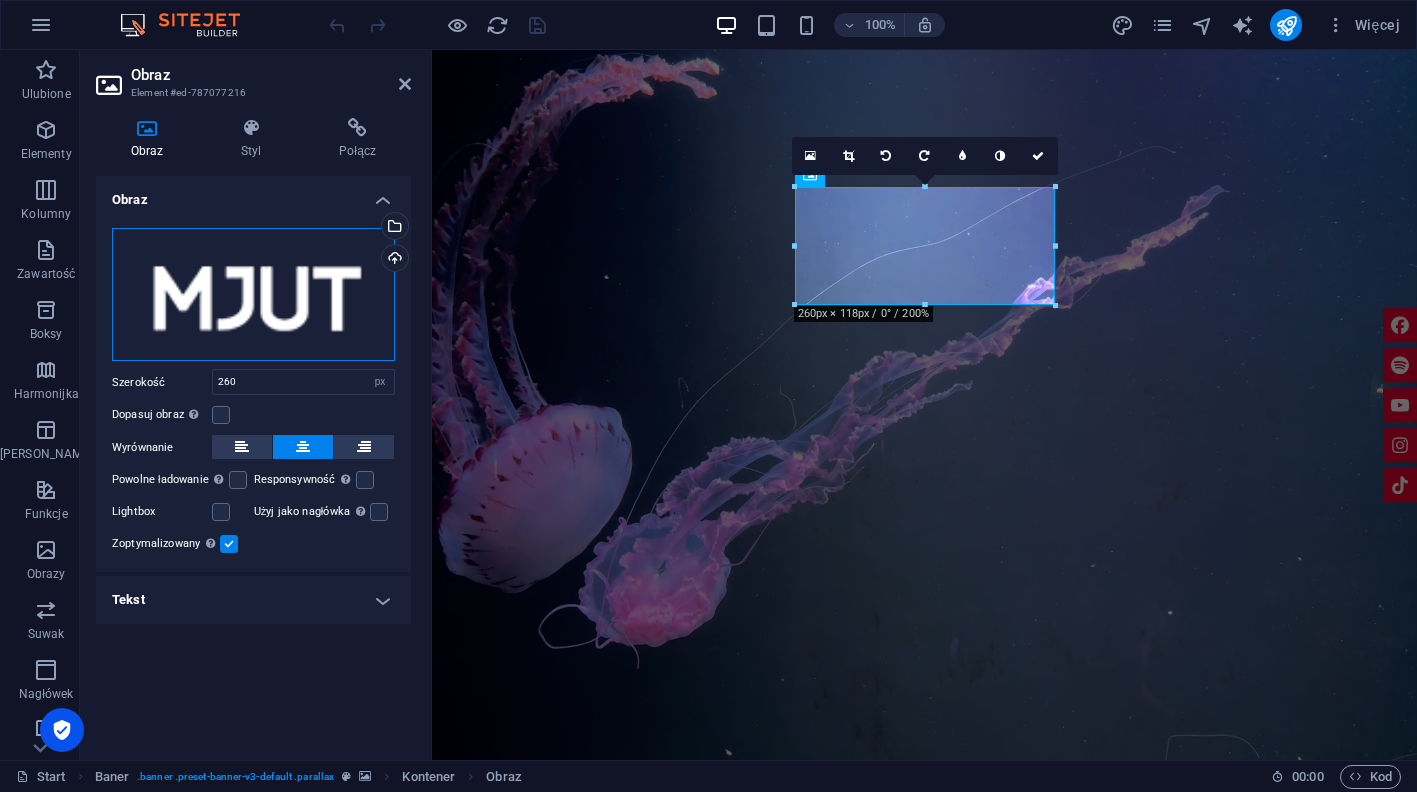 click on "Przeciągnij pliki tutaj, kliknij, aby wybrać pliki lub wybierz pliki z Plików lub naszych bezpłatnych zdjęć i filmów" at bounding box center [253, 295] 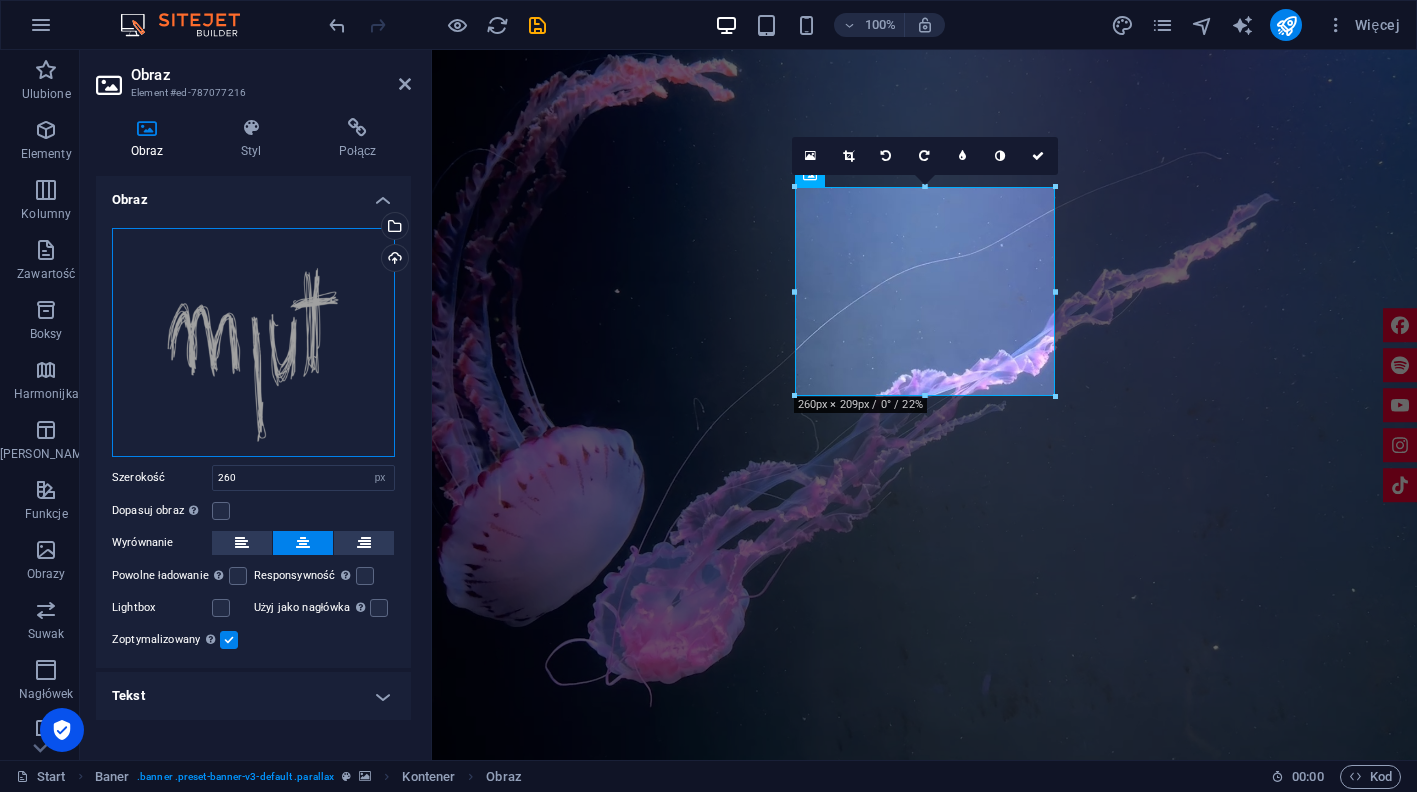 click on "Przeciągnij pliki tutaj, kliknij, aby wybrać pliki lub wybierz pliki z Plików lub naszych bezpłatnych zdjęć i filmów" at bounding box center (253, 342) 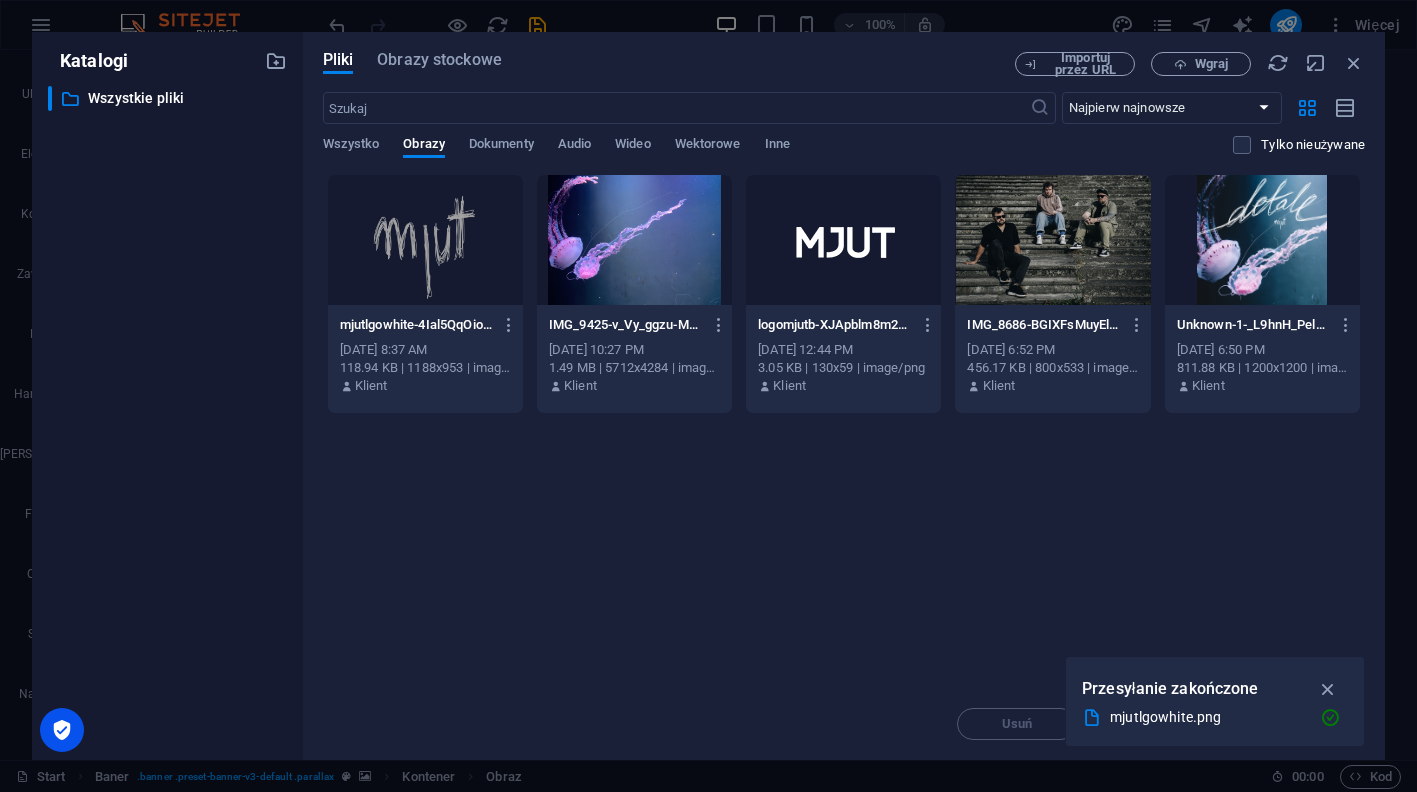 click on "Pliki Obrazy stockowe Importuj przez URL Wgraj ​ Najpierw najnowsze Najpierw najstarsze Nazwa (A-Z) Nazwa (Z-A) Rozmiar (0-9) Rozmiar (9-0) Rozdzielczość (0-9) Rozdzielczość (9-0) Wszystko Obrazy Dokumenty Audio Wideo Wektorowe Inne Tylko nieużywane Upuść pliki tutaj, aby natychmiast je przesłać mjutlgowhite-4Ial5QqOio82dJxy35MRGA.png mjutlgowhite-4Ial5QqOio82dJxy35MRGA.png Jul 13, 2025 8:37 AM 118.94 KB | 1188x953 | image/png Klient IMG_9425-v_Vy_ggzu-MEo4qdMs7wNA.jpeg IMG_9425-v_Vy_ggzu-MEo4qdMs7wNA.jpeg Jul 11, 2025 10:27 PM 1.49 MB | 5712x4284 | image/jpeg Klient logomjutb-XJApblm8m2rSmGwUJru10w.png logomjutb-XJApblm8m2rSmGwUJru10w.png Jul 11, 2025 12:44 PM 3.05 KB | 130x59 | image/png Klient IMG_8686-BGIXFsMuyEl4-0smrEGNyg.jpg IMG_8686-BGIXFsMuyEl4-0smrEGNyg.jpg Jul 10, 2025 6:52 PM 456.17 KB | 800x533 | image/jpeg Klient Unknown-1-_L9hnH_PelPAcTCXYojxAQ.jpeg Unknown-1-_L9hnH_PelPAcTCXYojxAQ.jpeg Jul 10, 2025 6:50 PM 811.88 KB | 1200x1200 | image/jpeg Klient Usuń Przenieś Wprowadź" at bounding box center [844, 396] 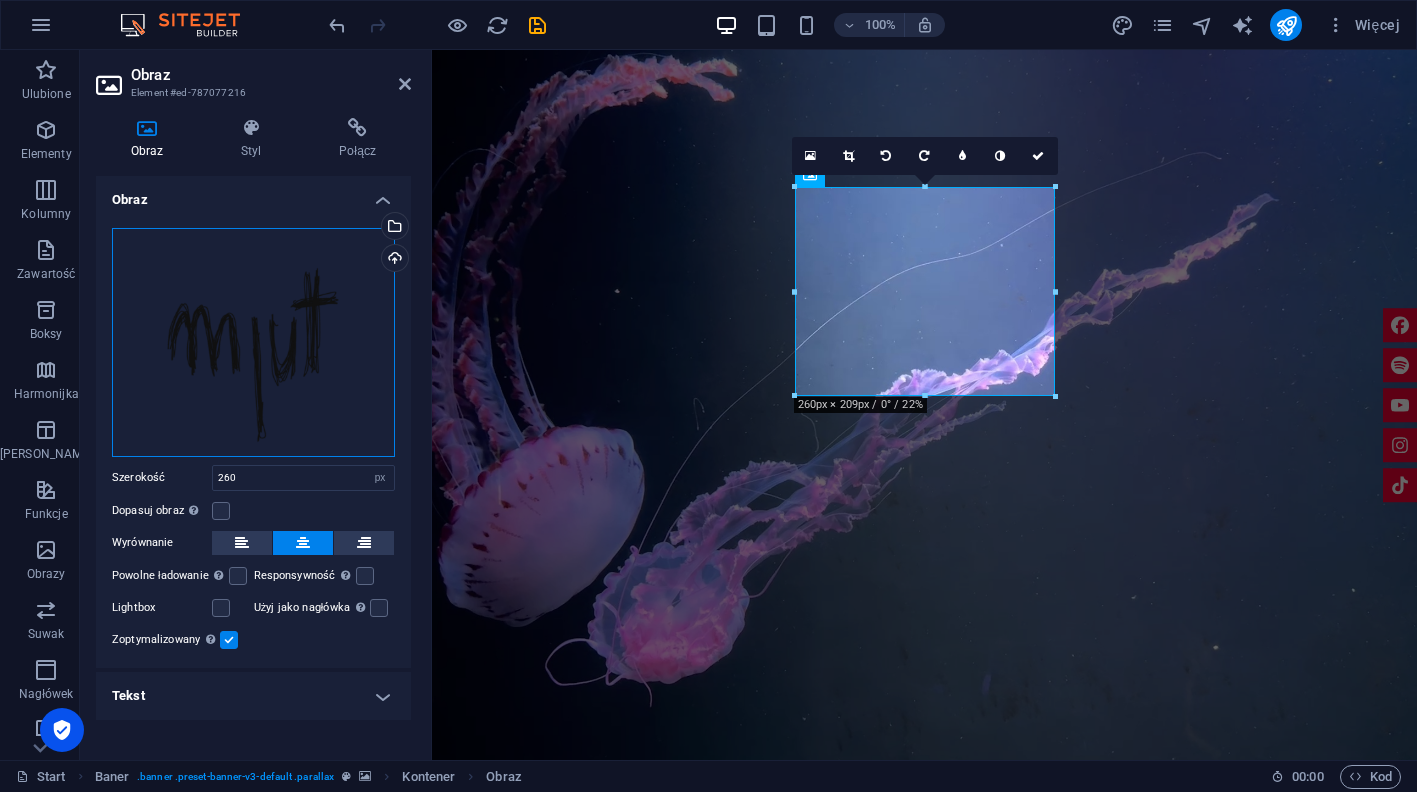 click on "Przeciągnij pliki tutaj, kliknij, aby wybrać pliki lub wybierz pliki z Plików lub naszych bezpłatnych zdjęć i filmów" at bounding box center (253, 342) 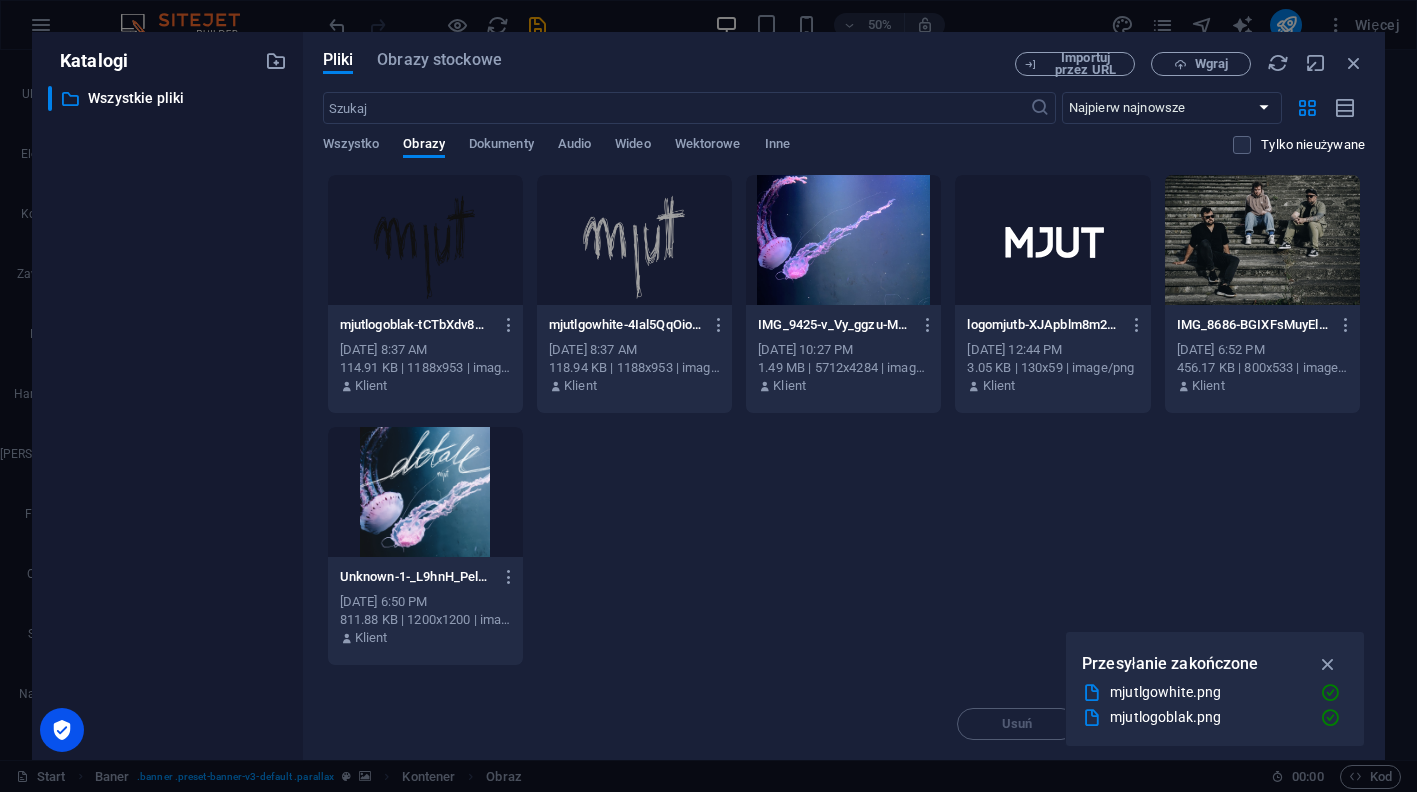 click on "Katalogi ​ Wszystkie pliki Wszystkie pliki" at bounding box center [167, 396] 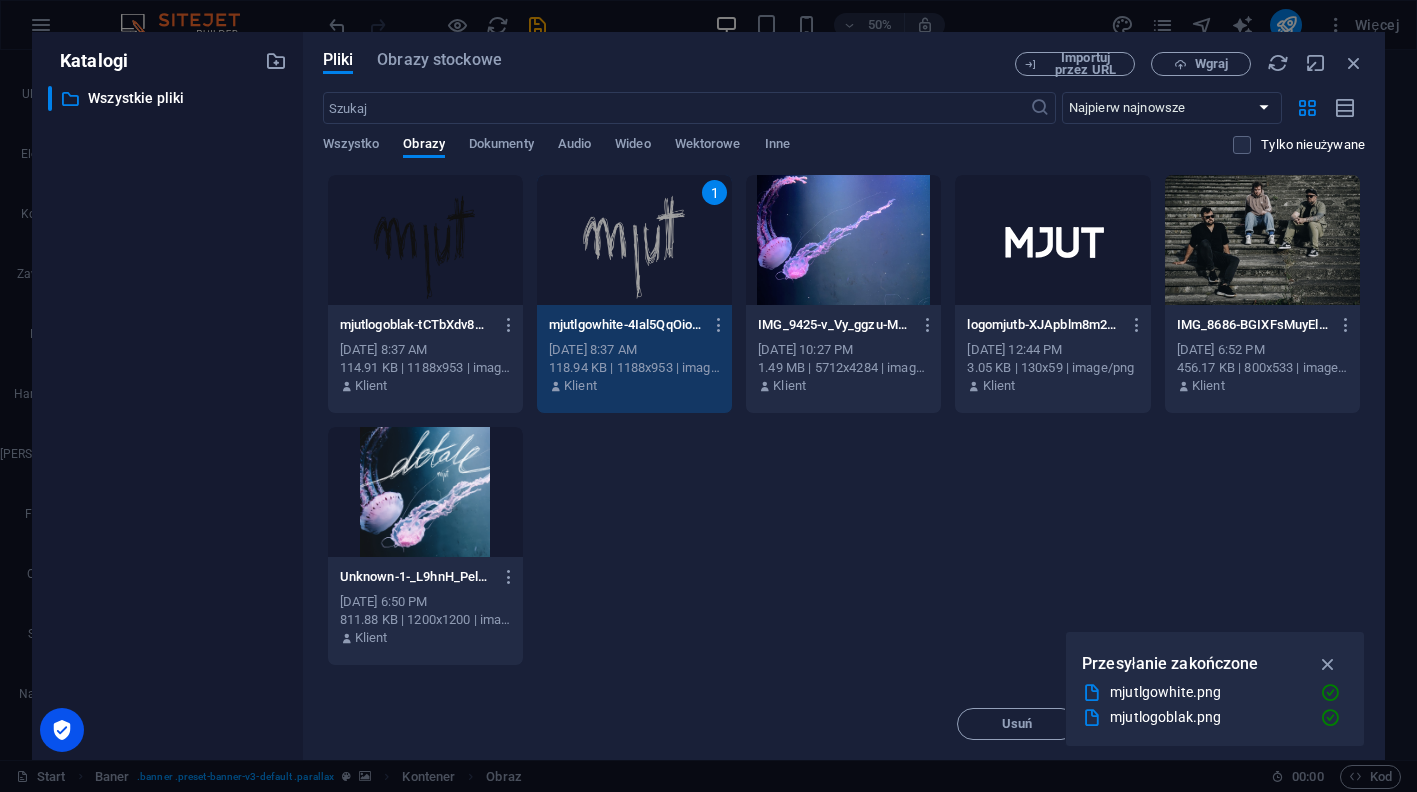 click on "1" at bounding box center [634, 240] 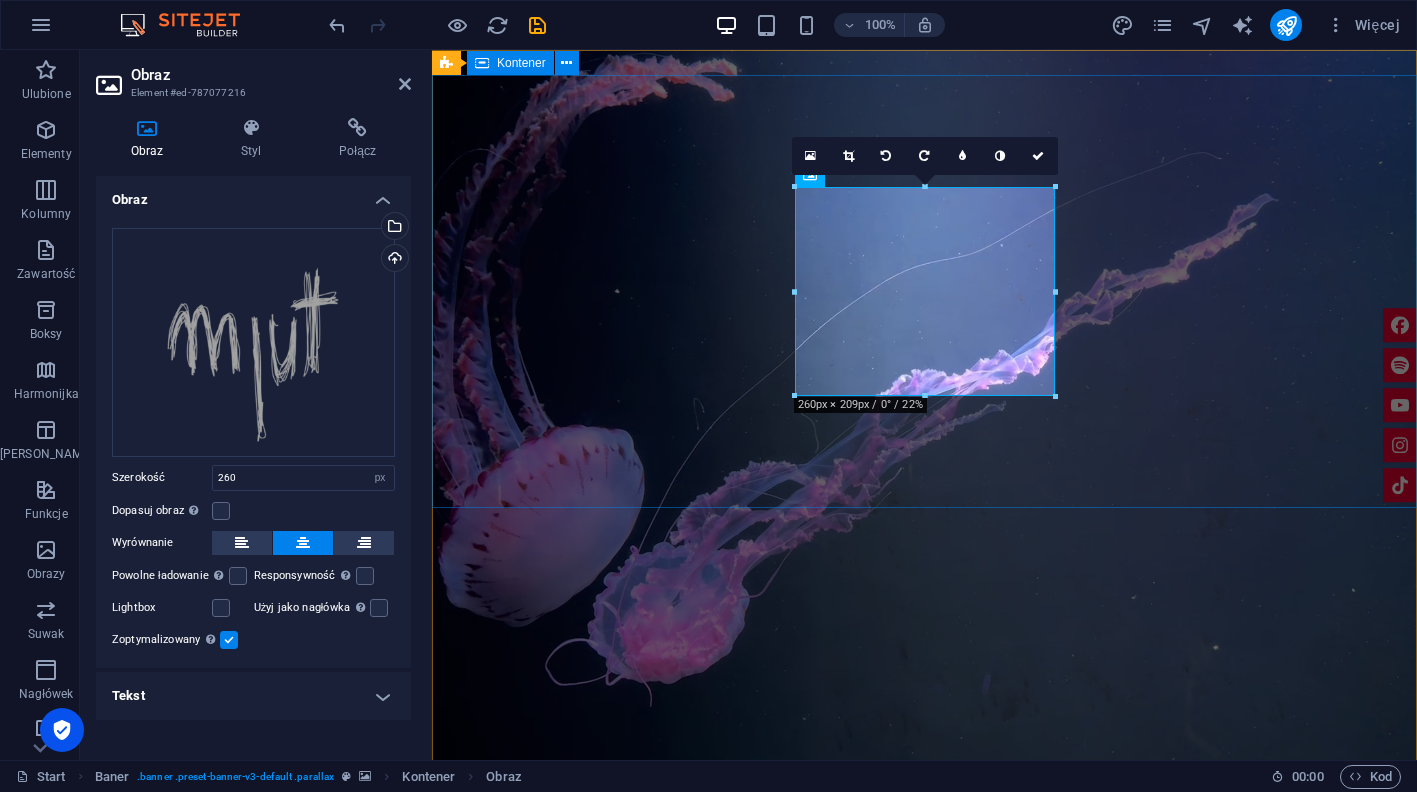 click at bounding box center [924, 1083] 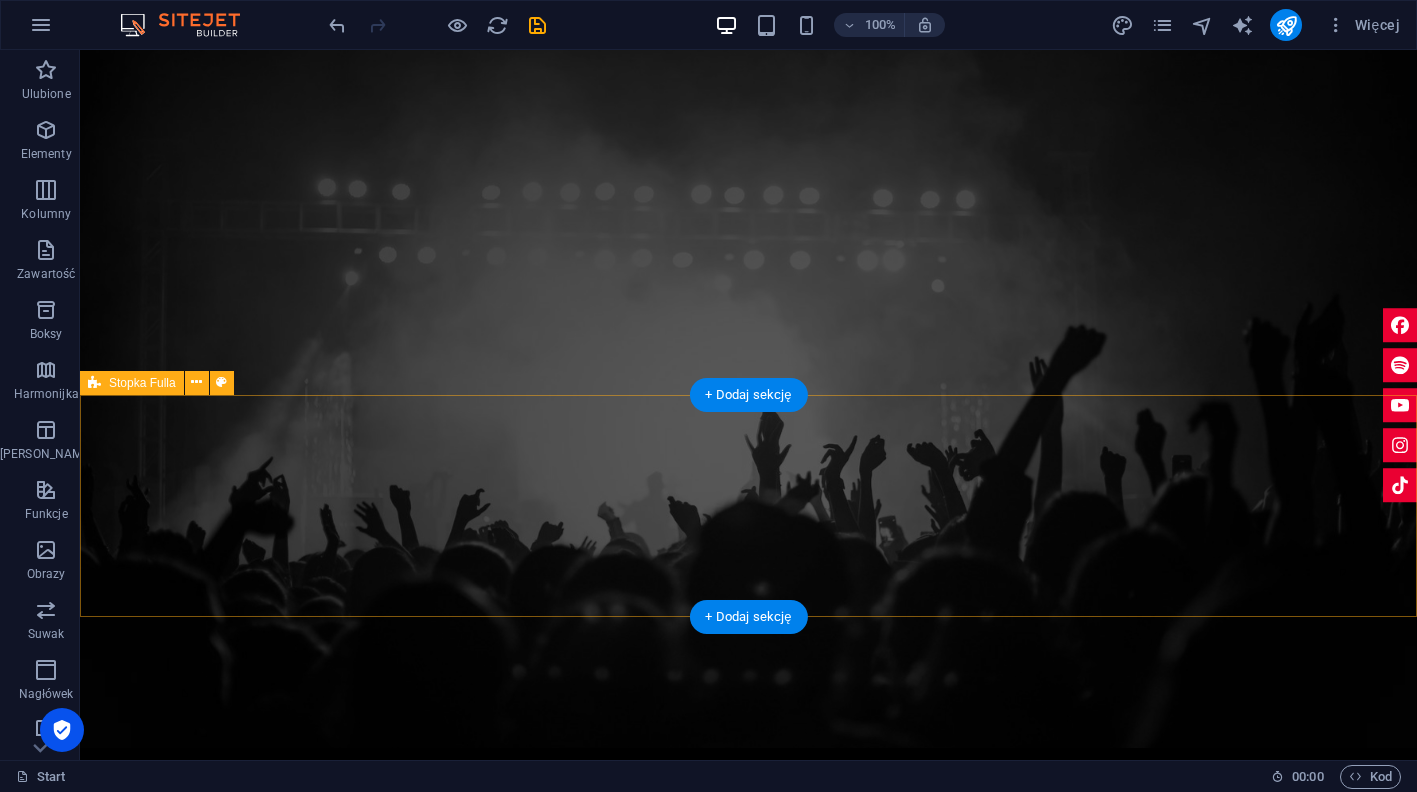 scroll, scrollTop: 3828, scrollLeft: 0, axis: vertical 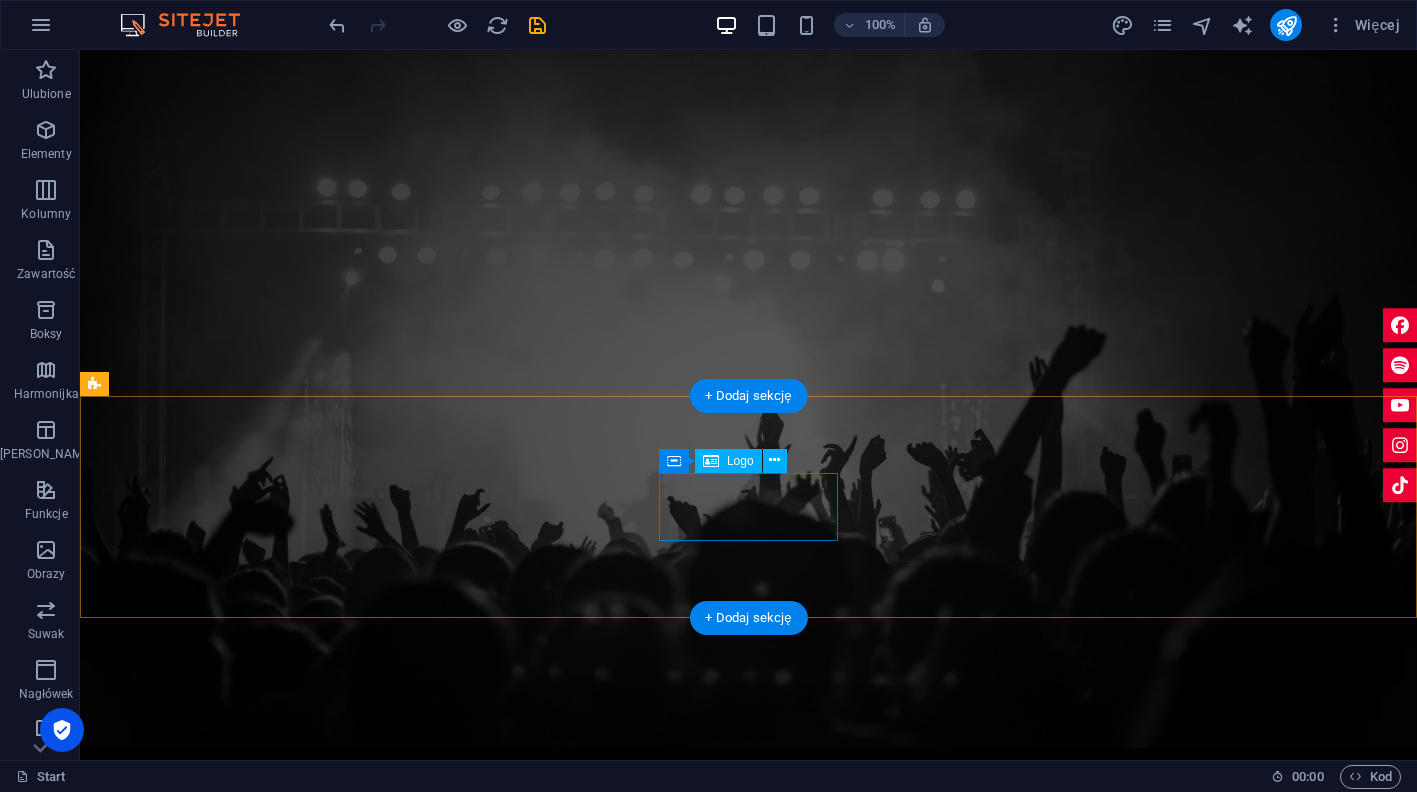 click at bounding box center [749, 3879] 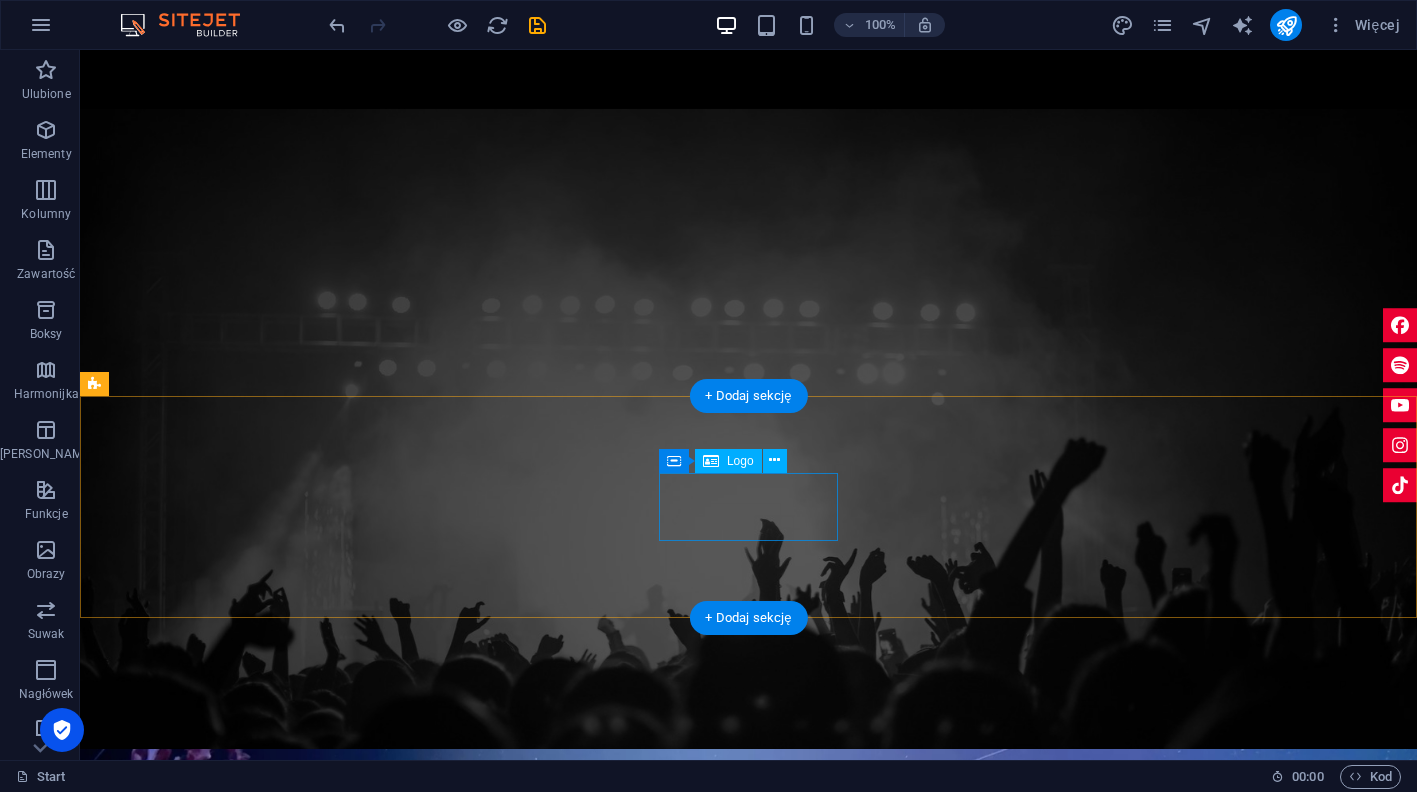 select on "px" 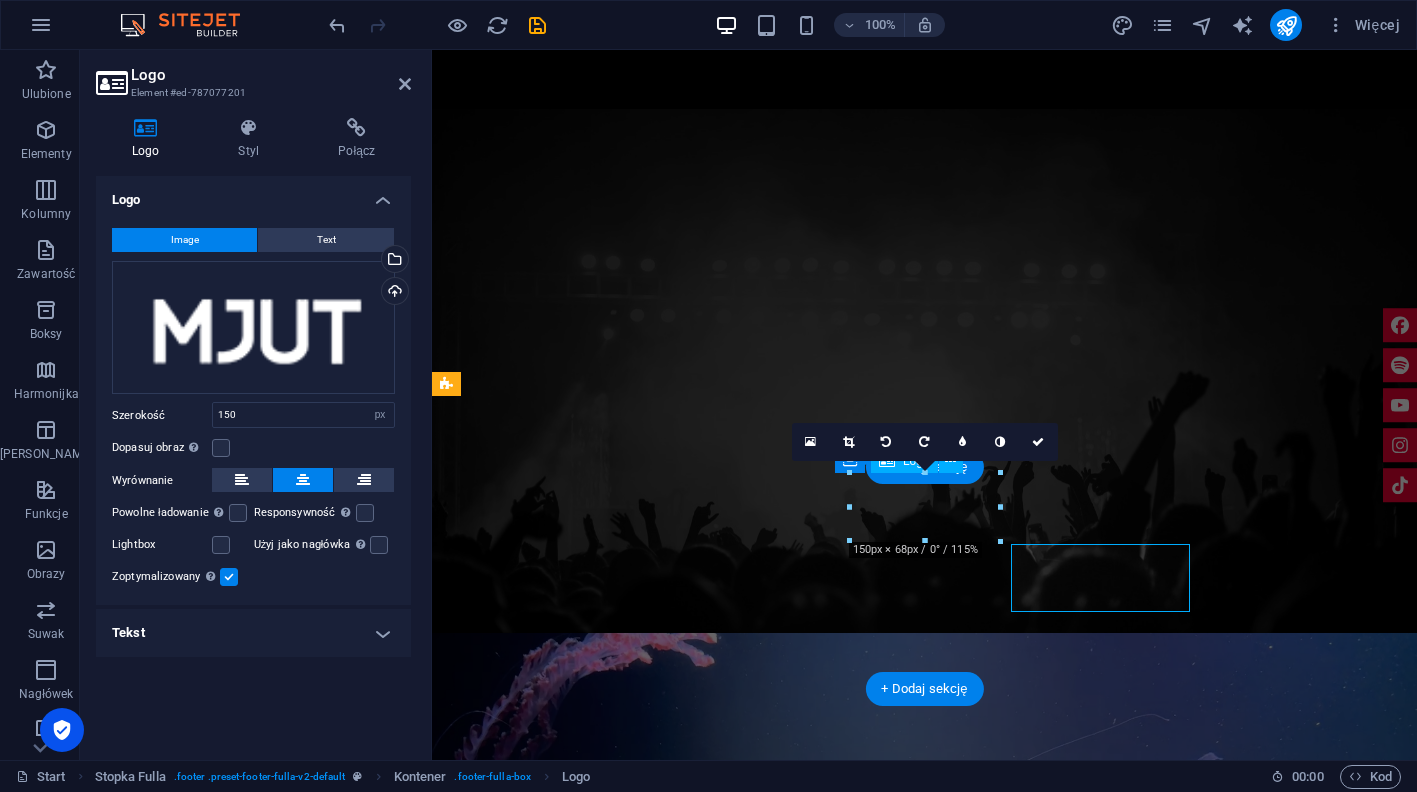 scroll, scrollTop: 3757, scrollLeft: 0, axis: vertical 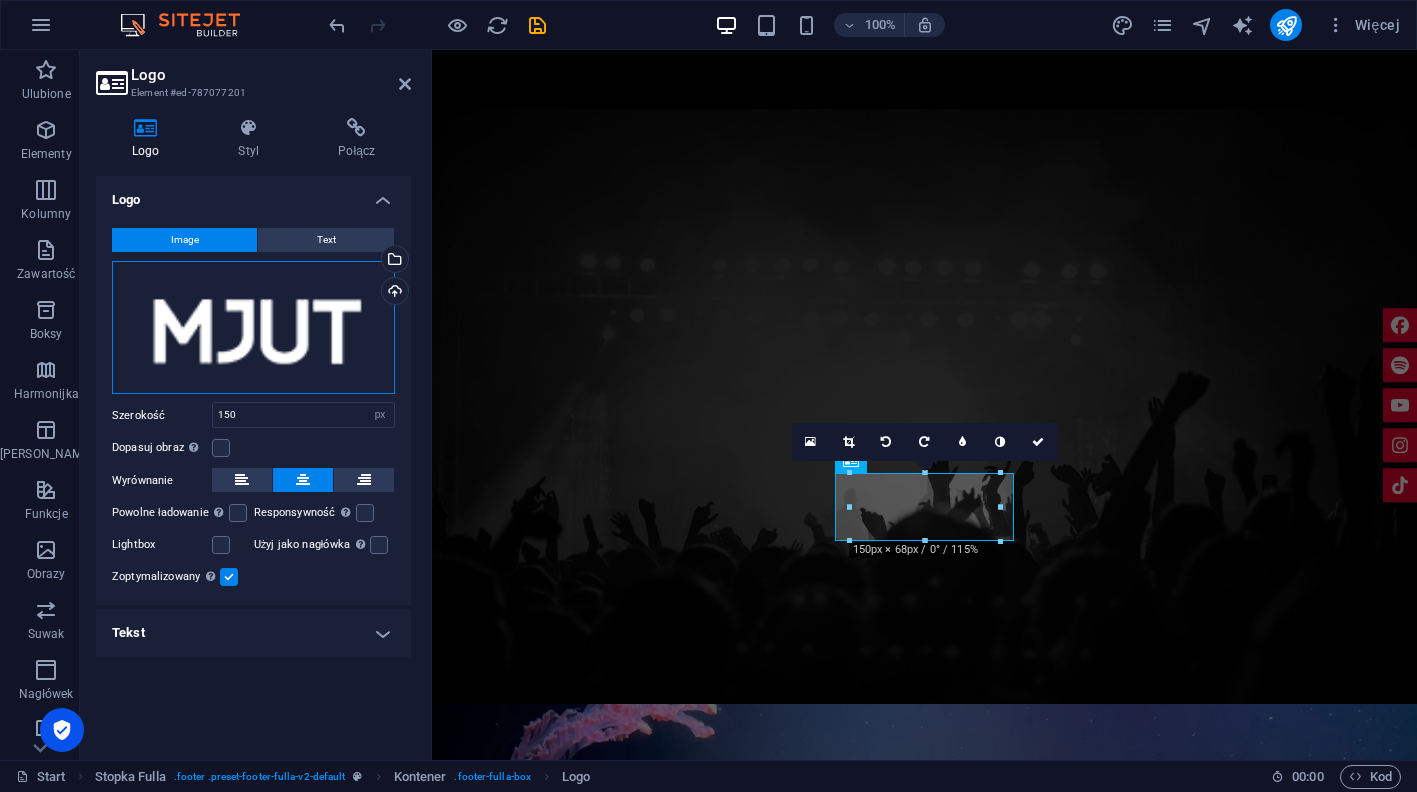 click on "Przeciągnij pliki tutaj, kliknij, aby wybrać pliki lub wybierz pliki z Plików lub naszych bezpłatnych zdjęć i filmów" at bounding box center (253, 328) 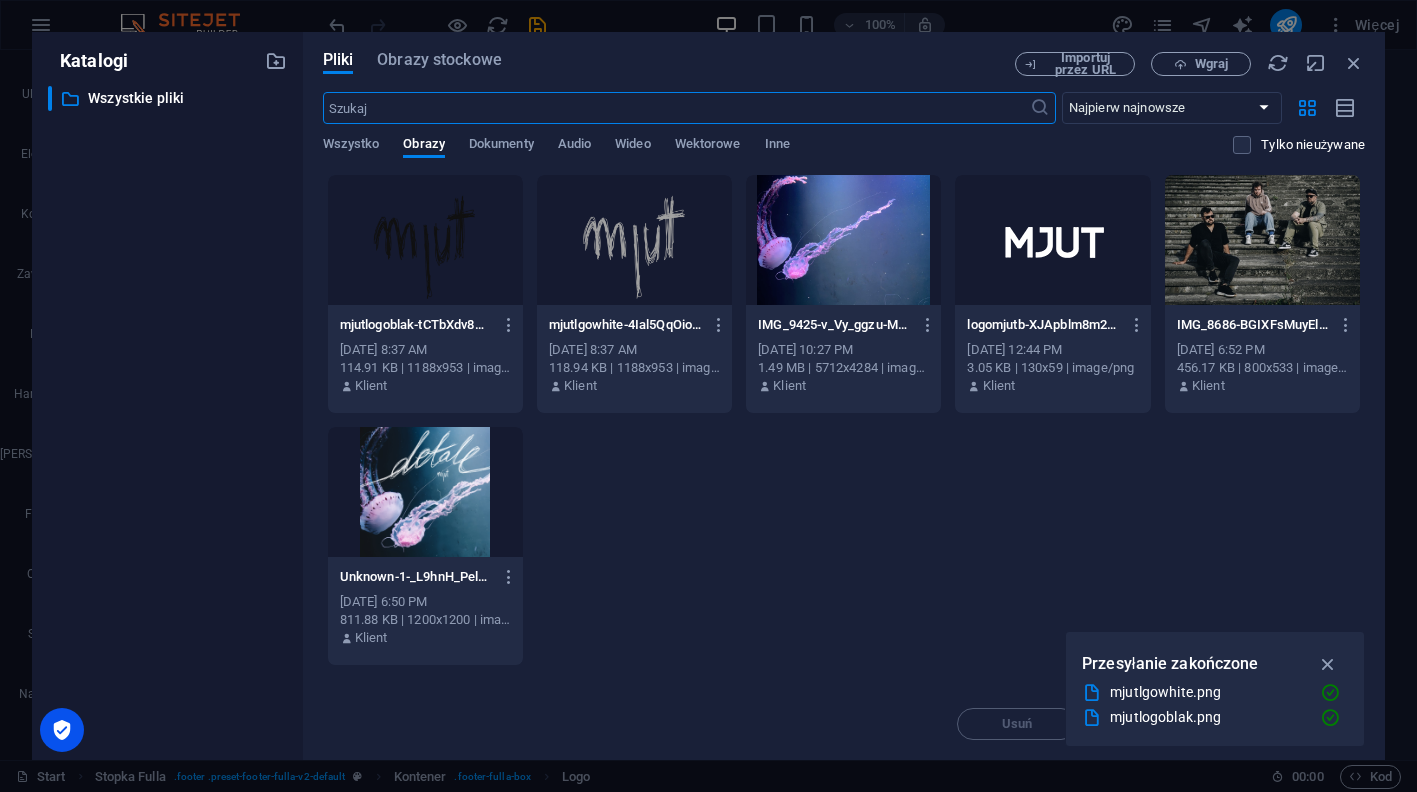 scroll, scrollTop: 3598, scrollLeft: 0, axis: vertical 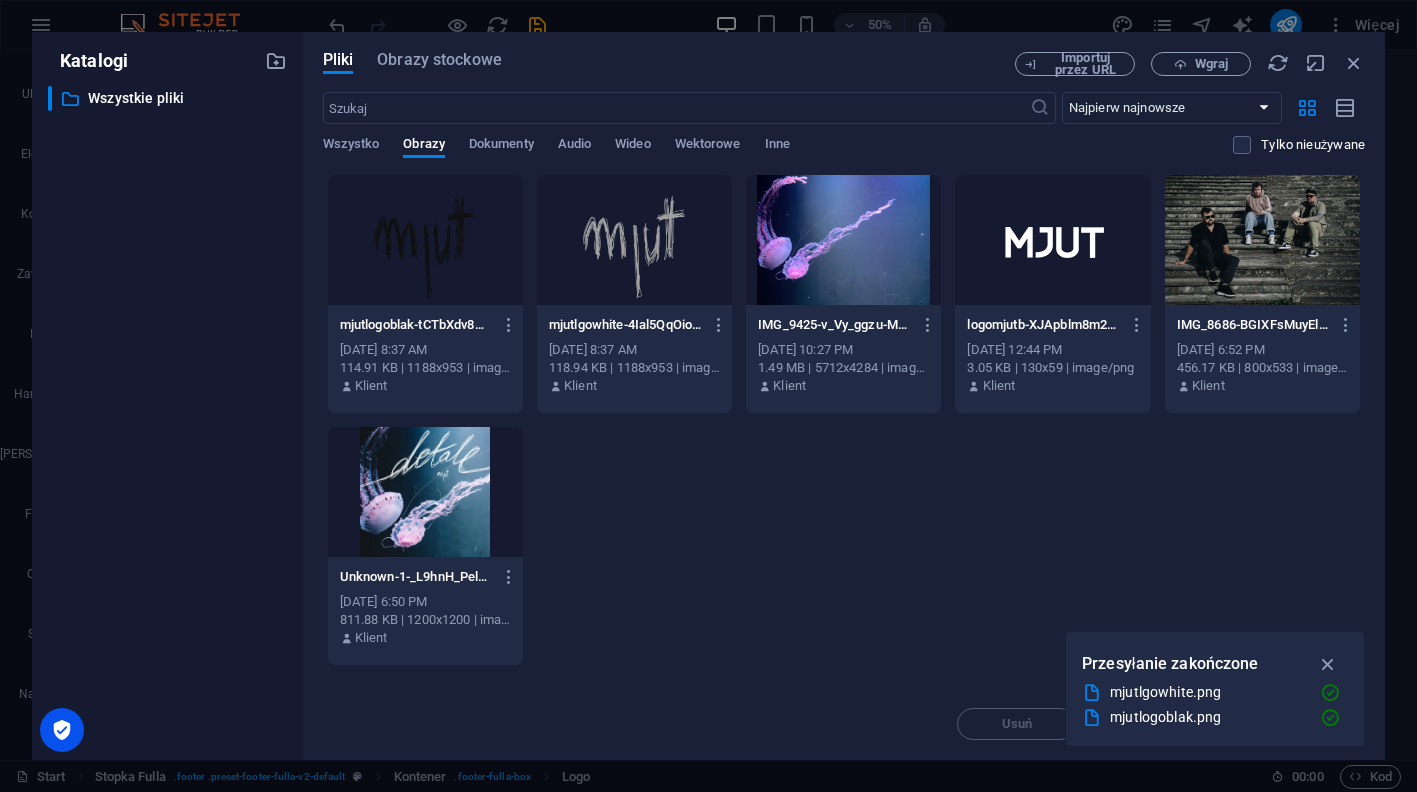 click at bounding box center [634, 240] 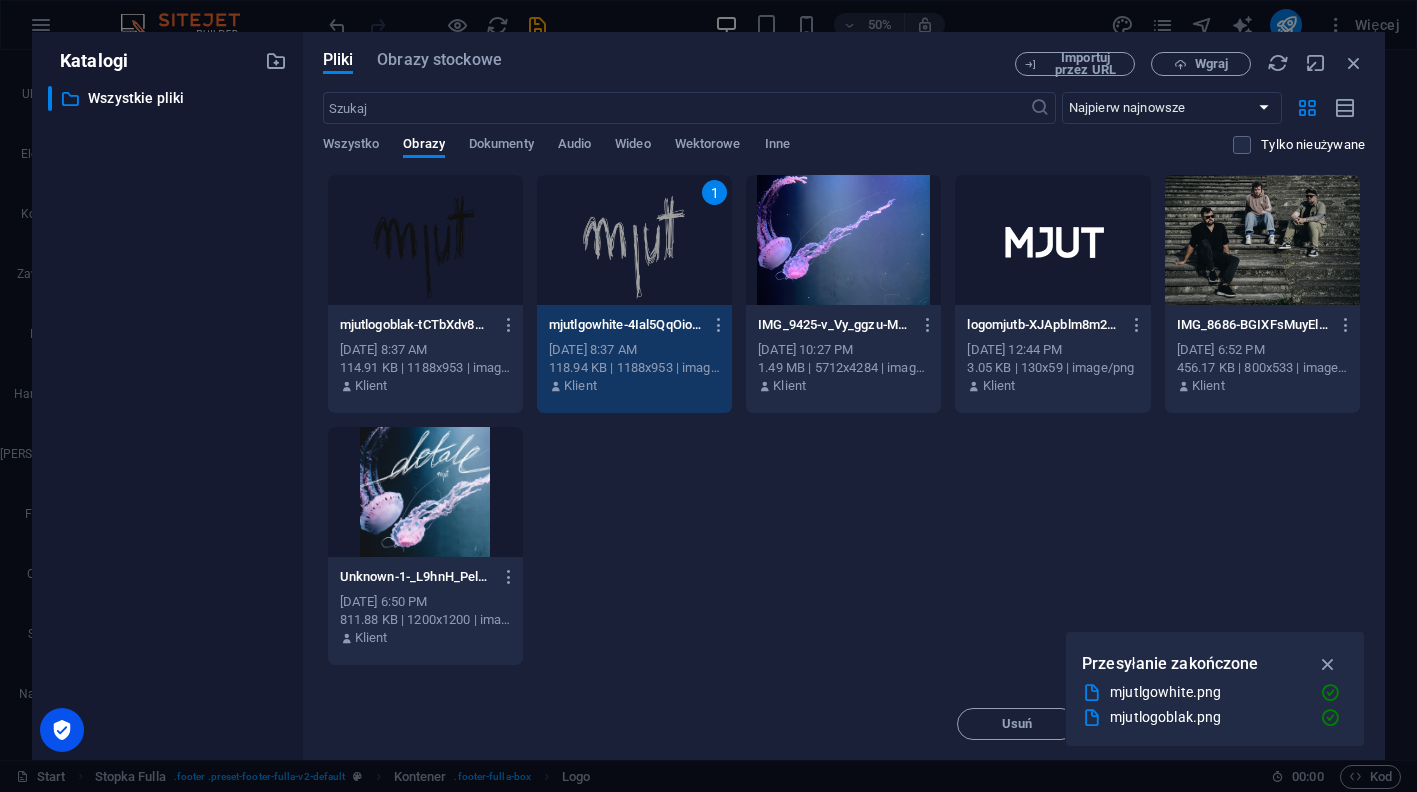 click on "1" at bounding box center [634, 240] 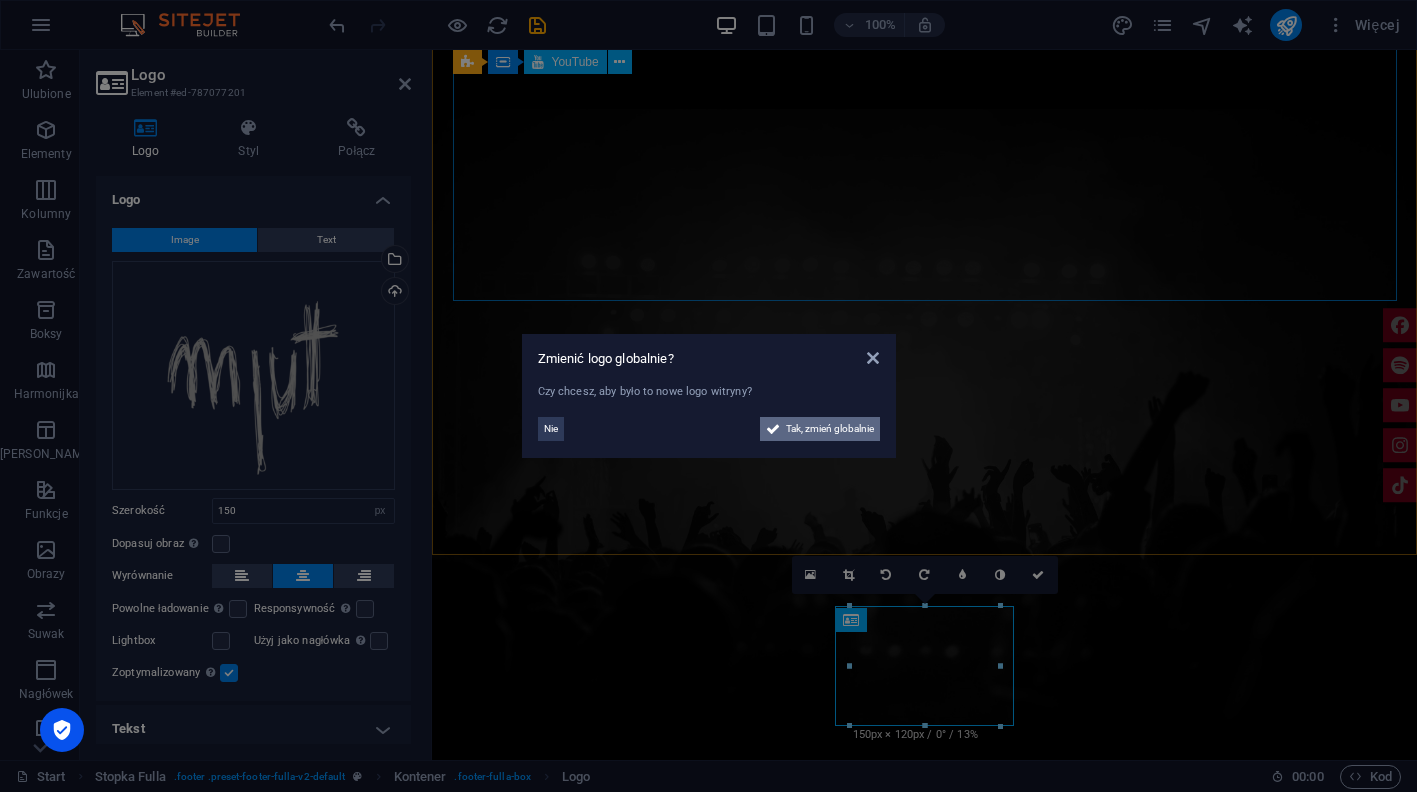 click on "Tak, zmień globalnie" at bounding box center [830, 429] 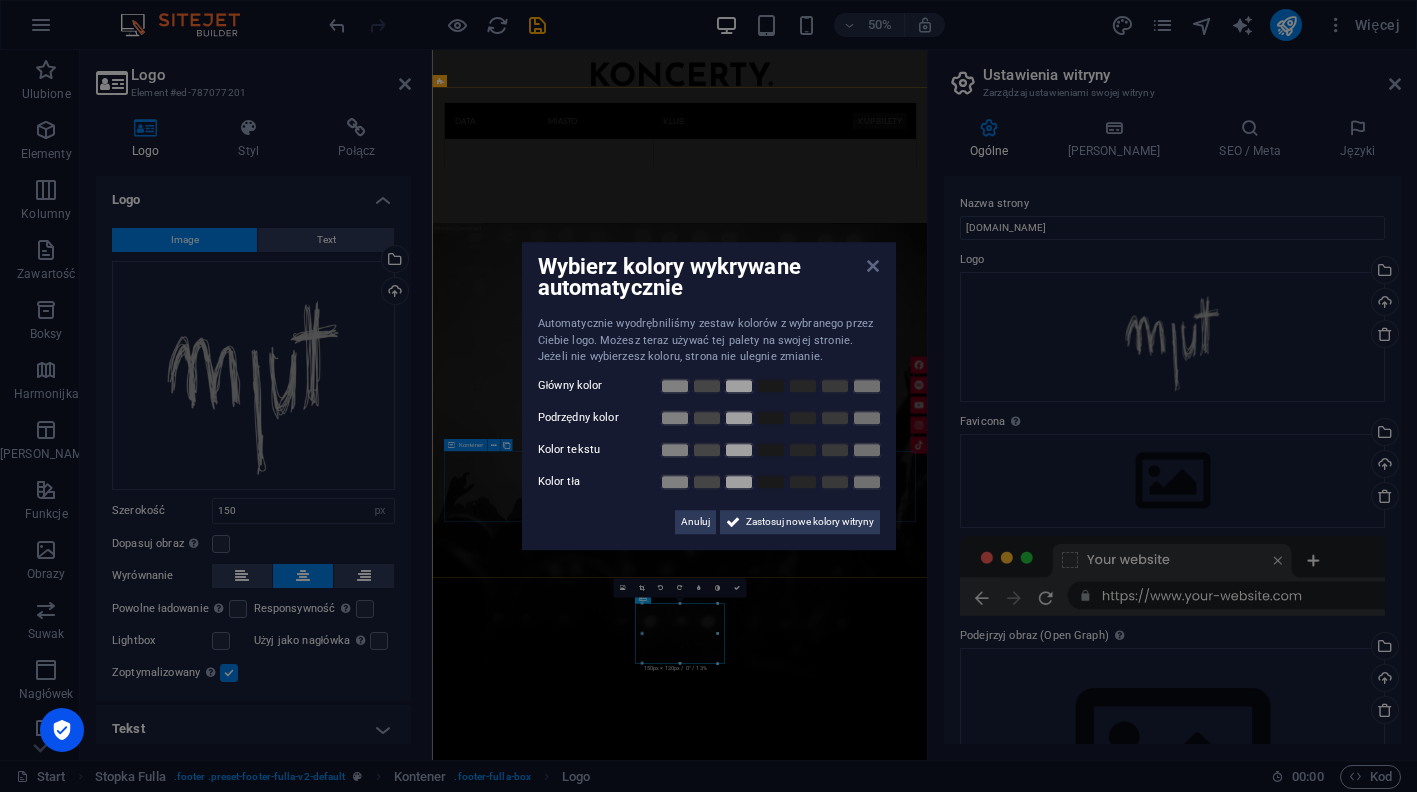 click at bounding box center (873, 266) 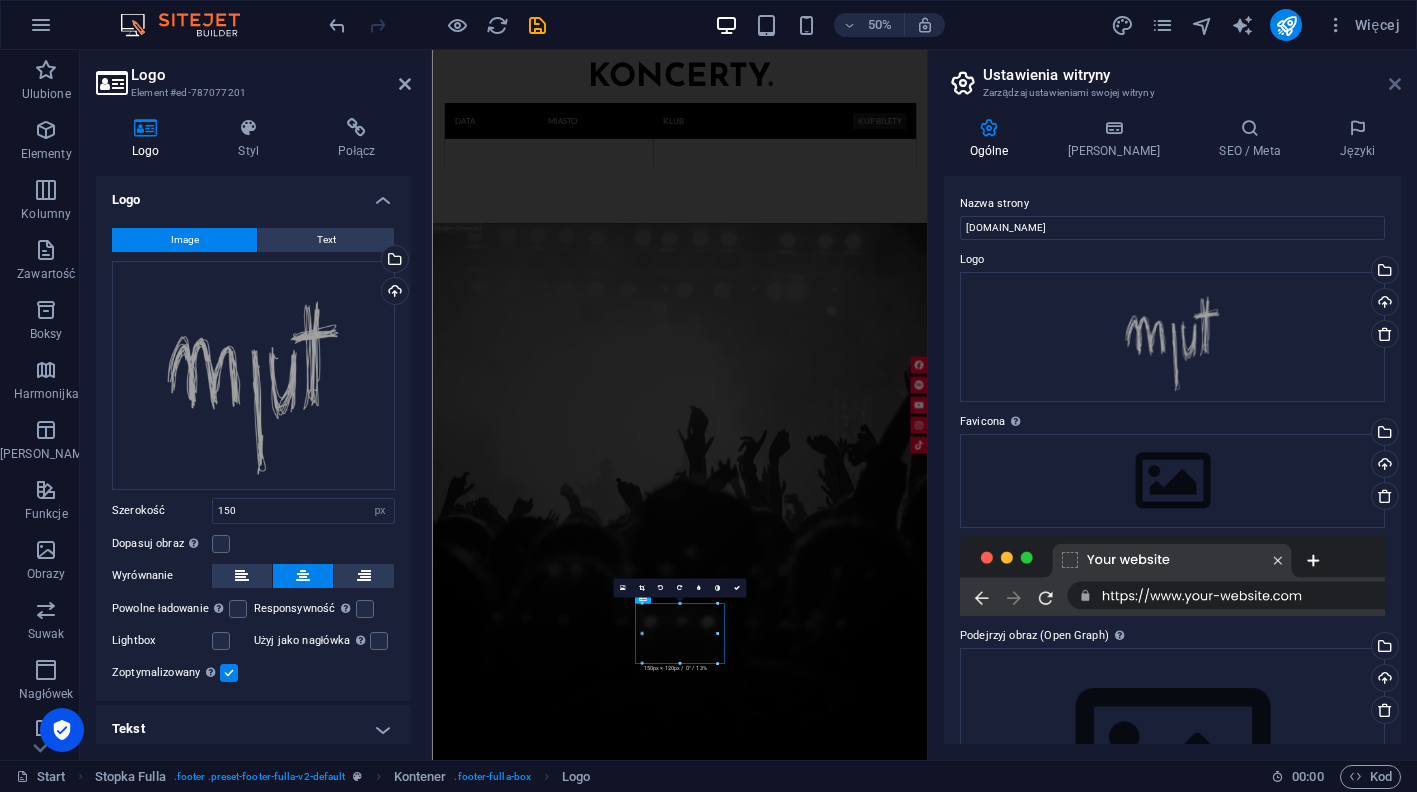 click at bounding box center (1395, 84) 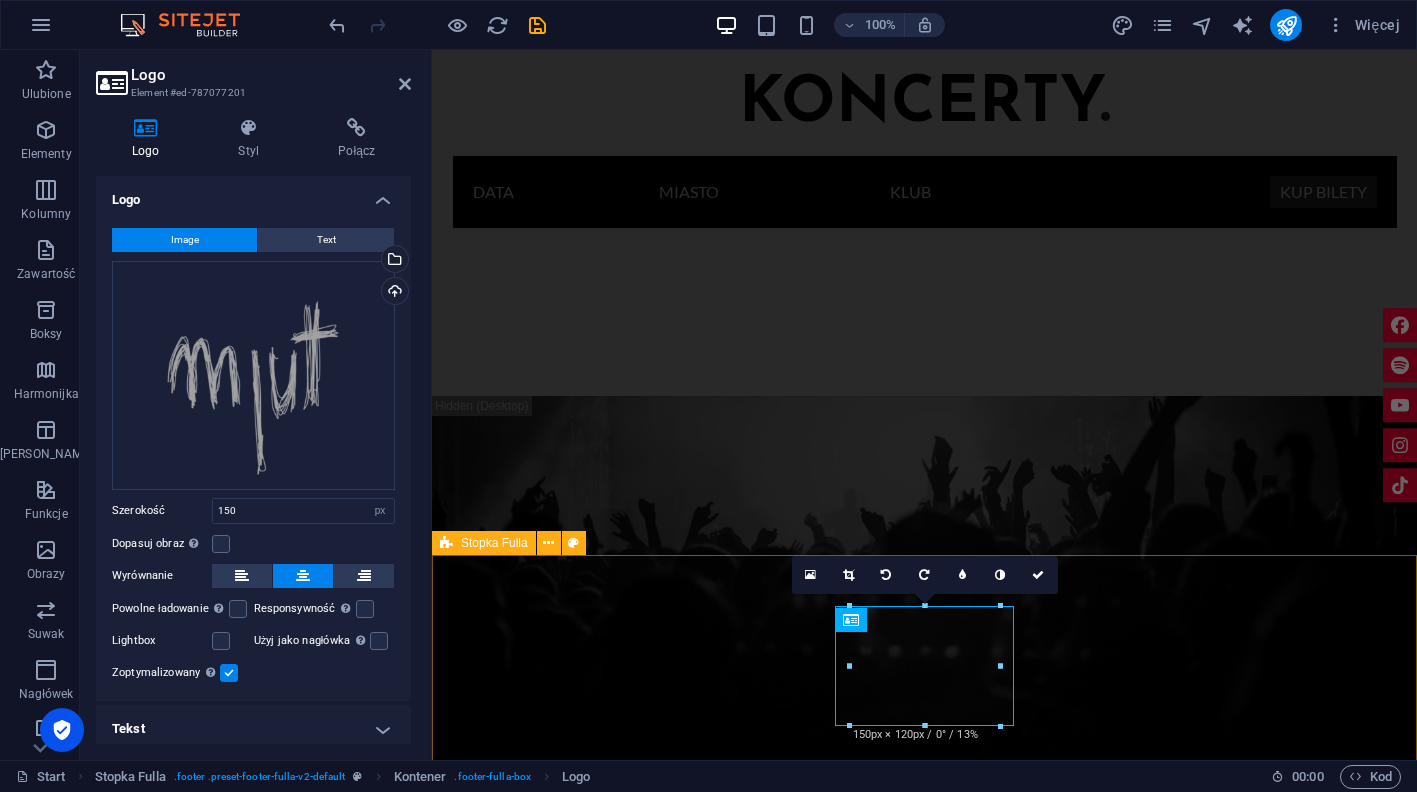 click on "Upuść treść tutaj lub  Dodaj elementy  Wklej schowek Marcin Świątek | +48 508 155 195 | kontakt@mjuty.pl" at bounding box center (924, 5855) 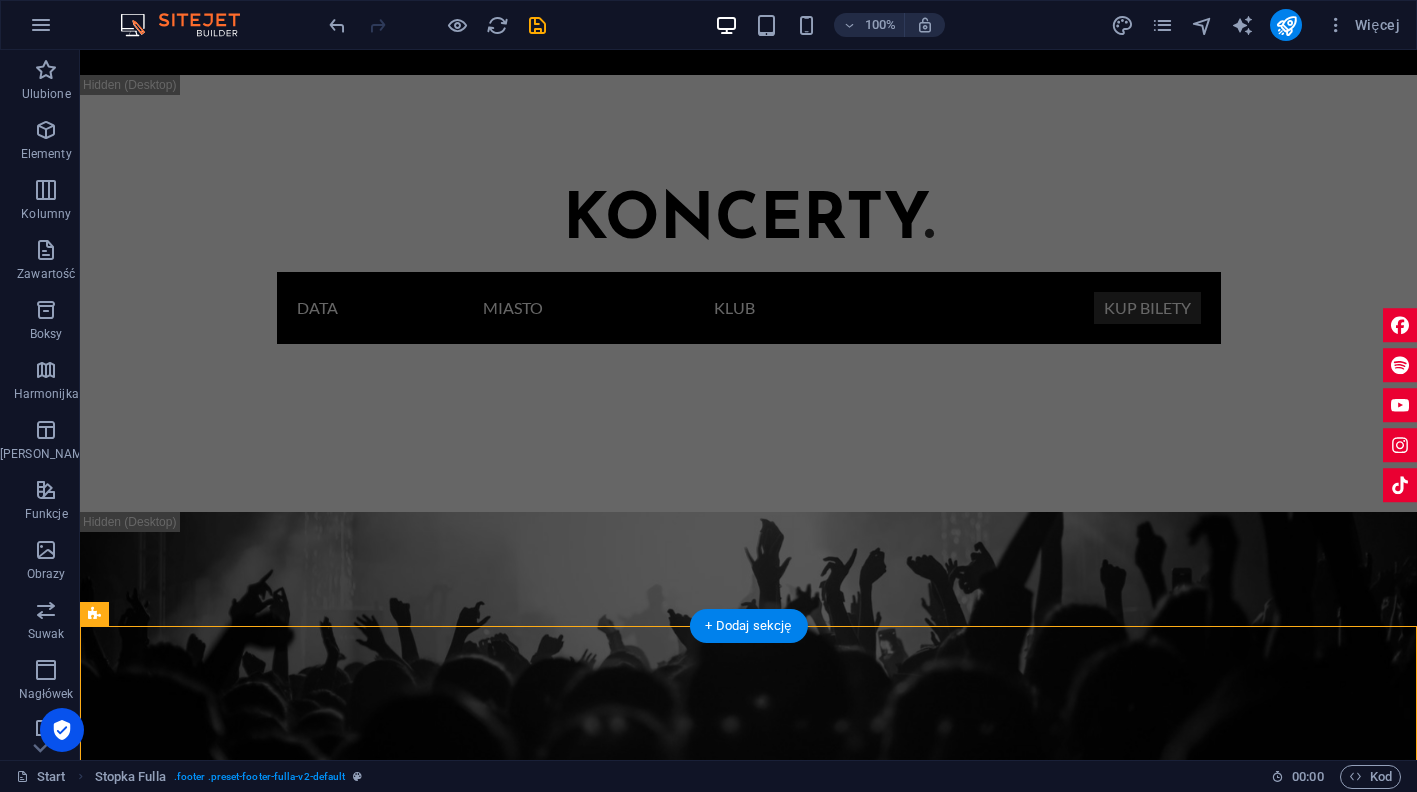 click at bounding box center [748, 4127] 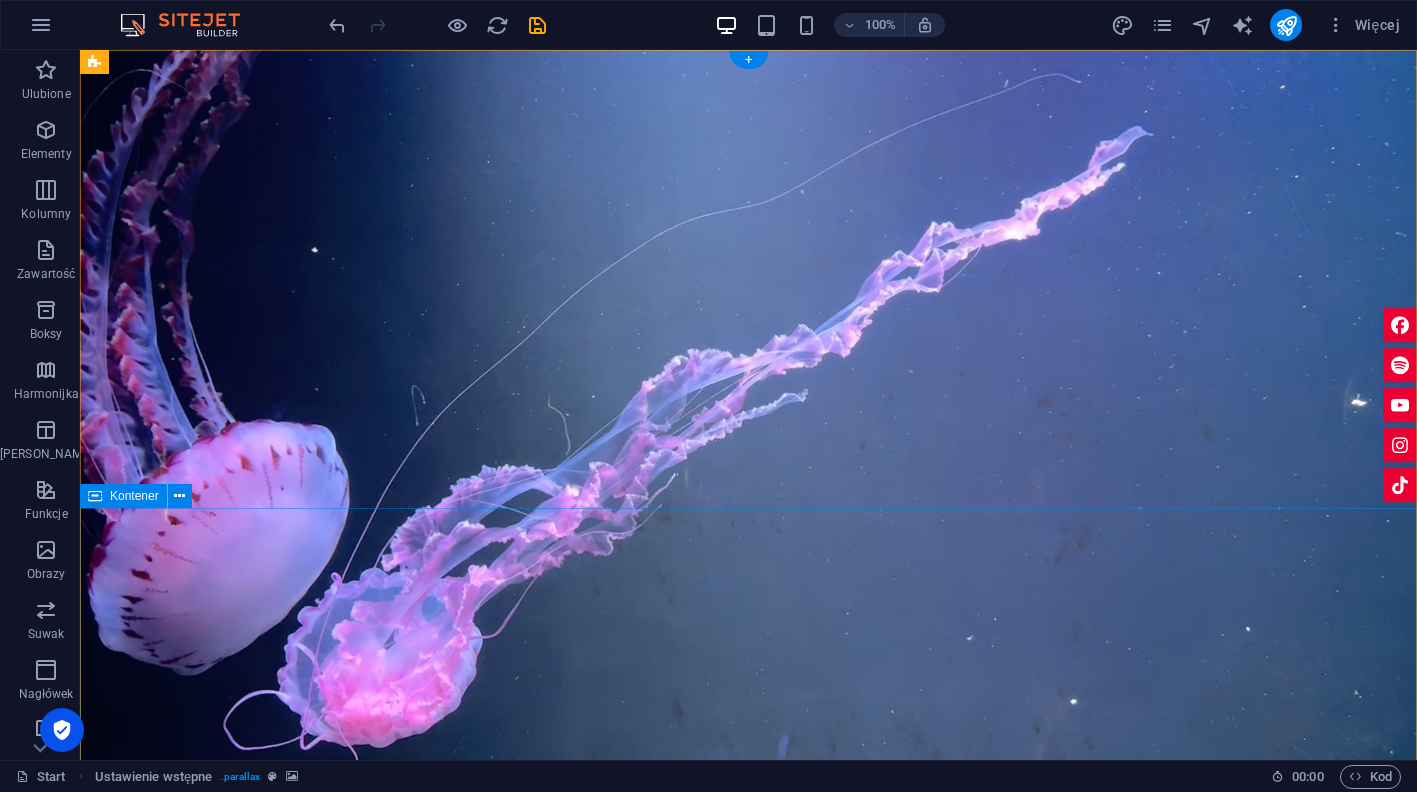 scroll, scrollTop: 0, scrollLeft: 0, axis: both 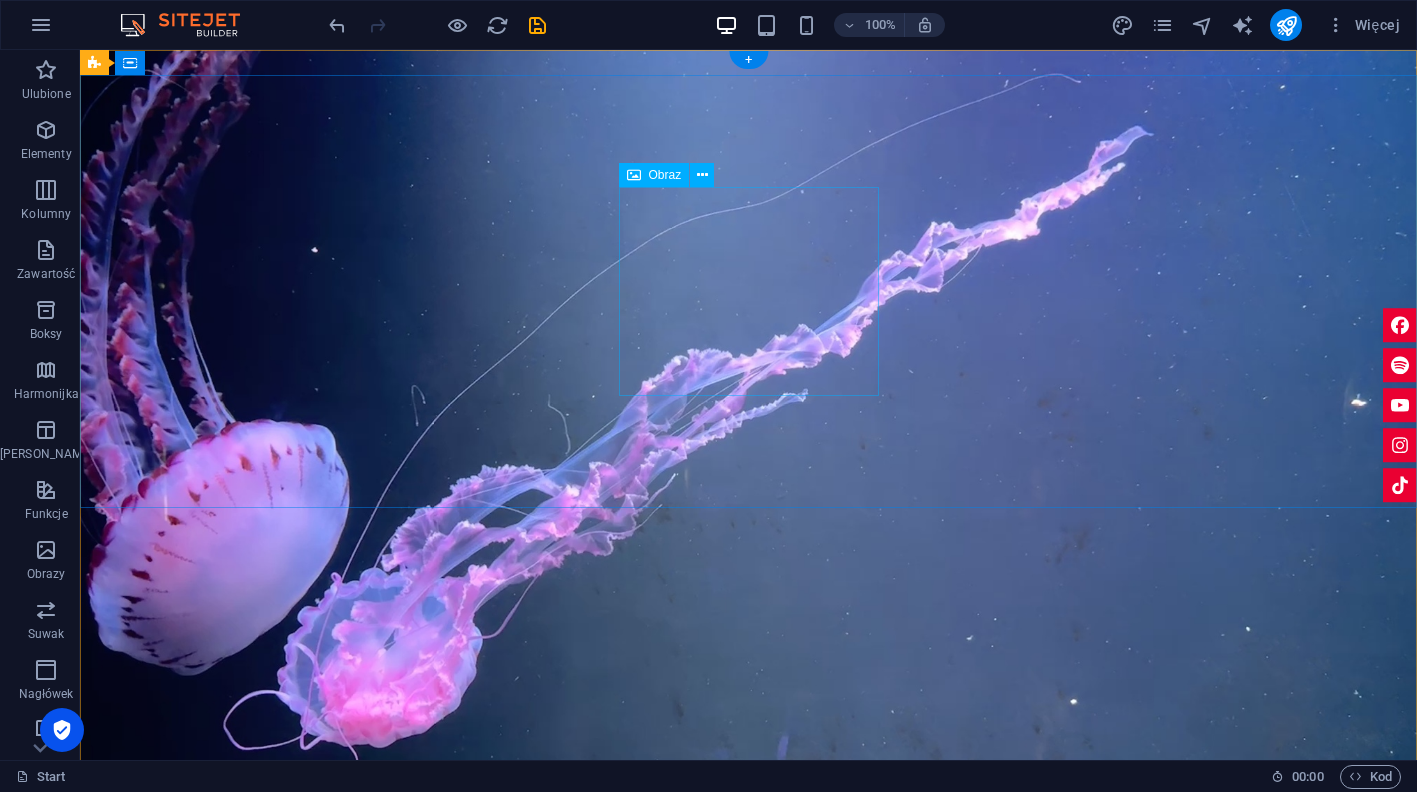 click at bounding box center [749, 1083] 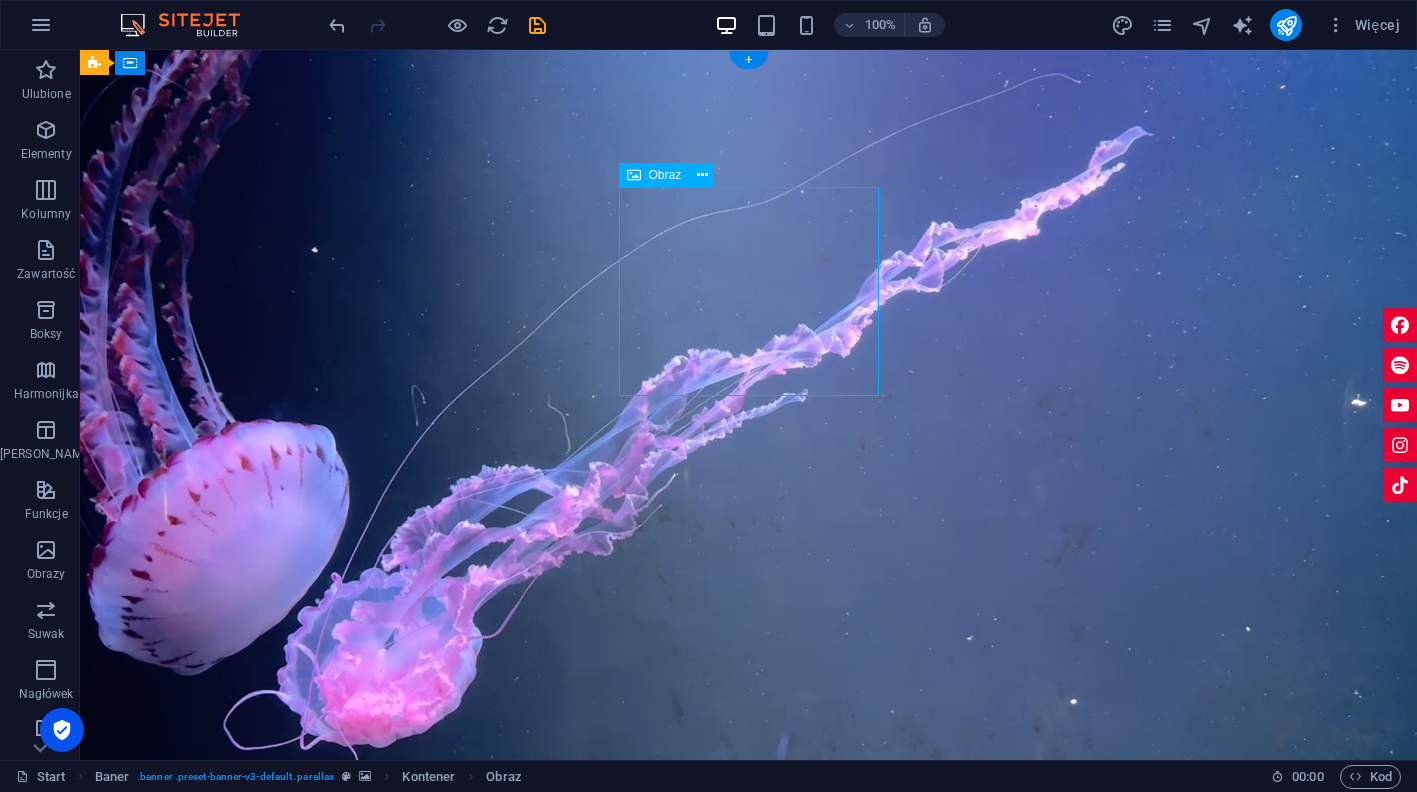 click at bounding box center (749, 1083) 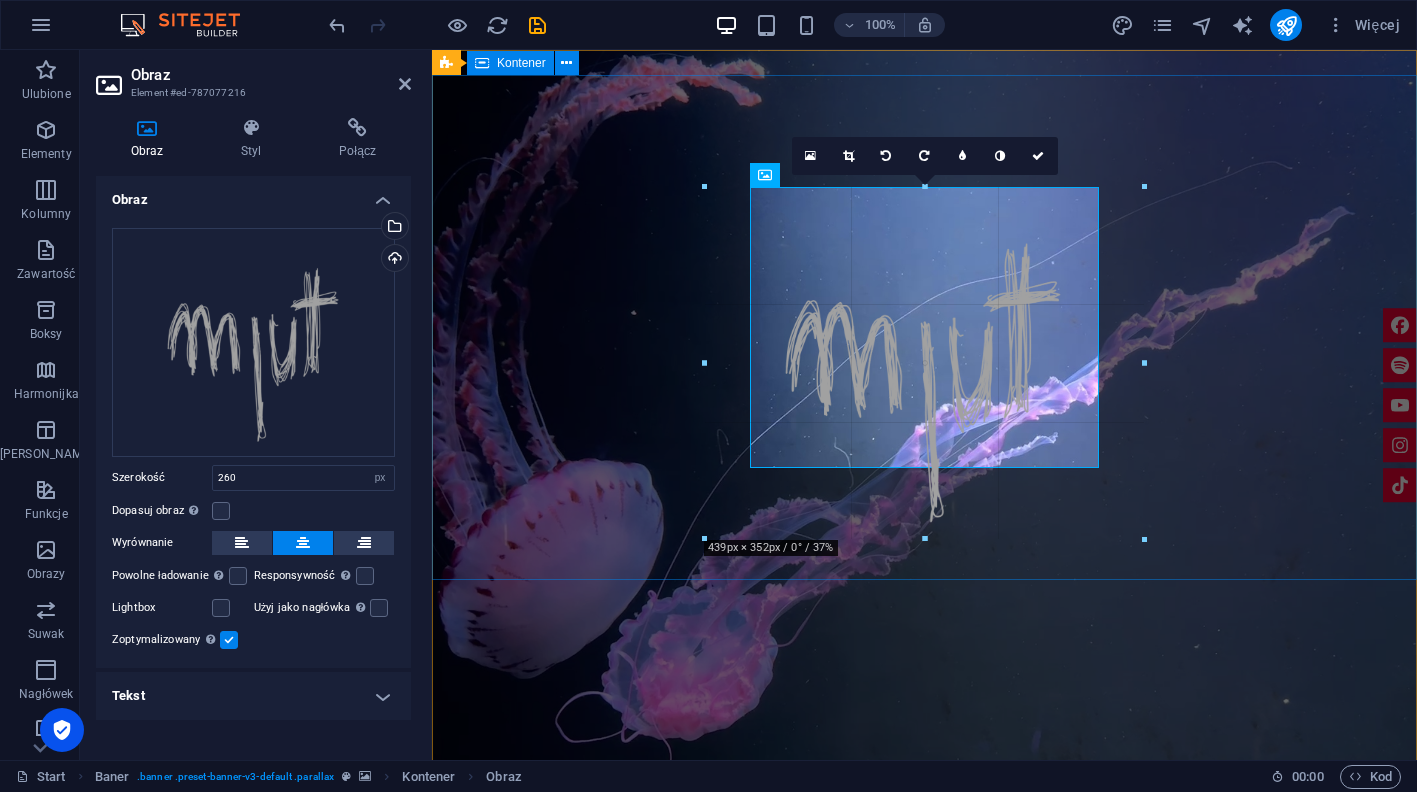 drag, startPoint x: 795, startPoint y: 396, endPoint x: 613, endPoint y: 533, distance: 227.80035 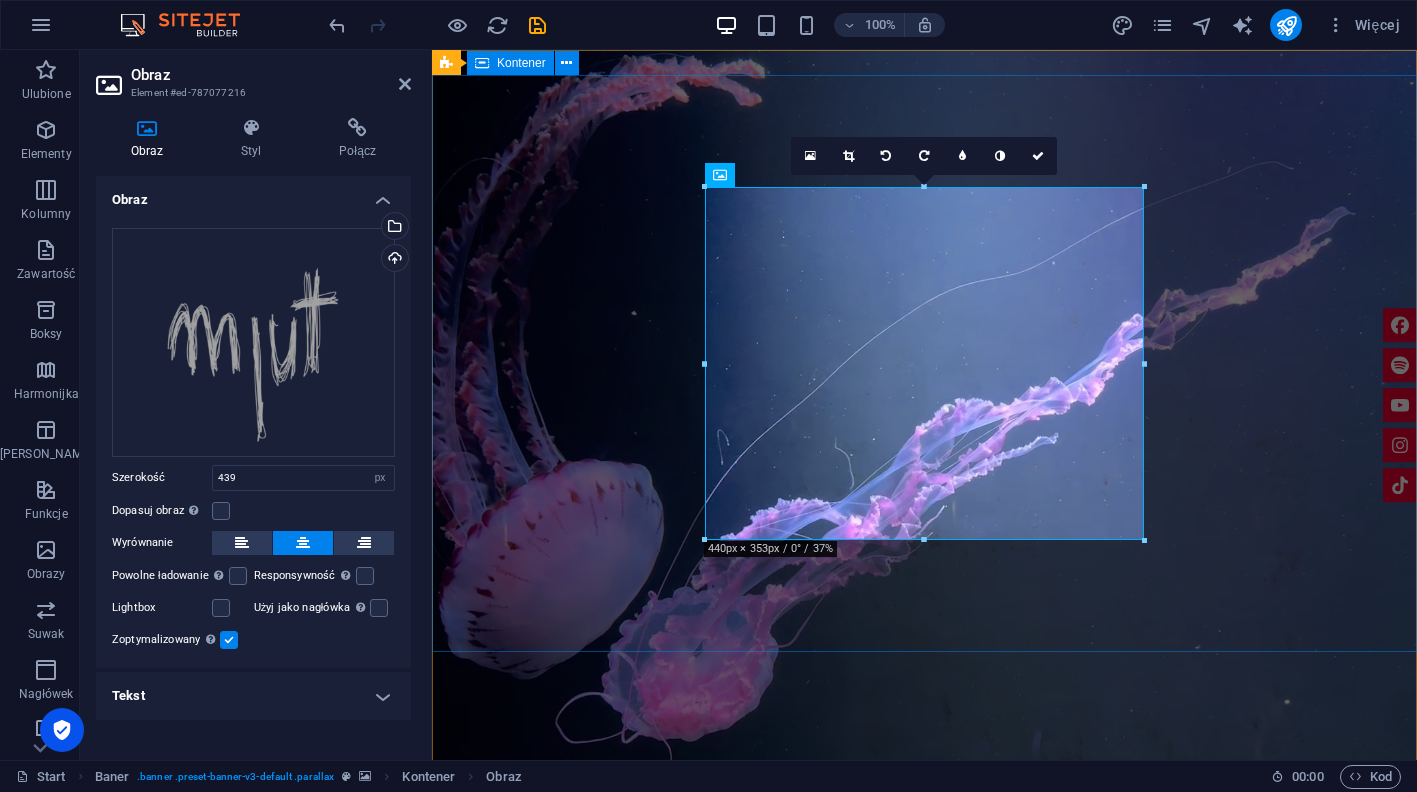 click at bounding box center [924, 1227] 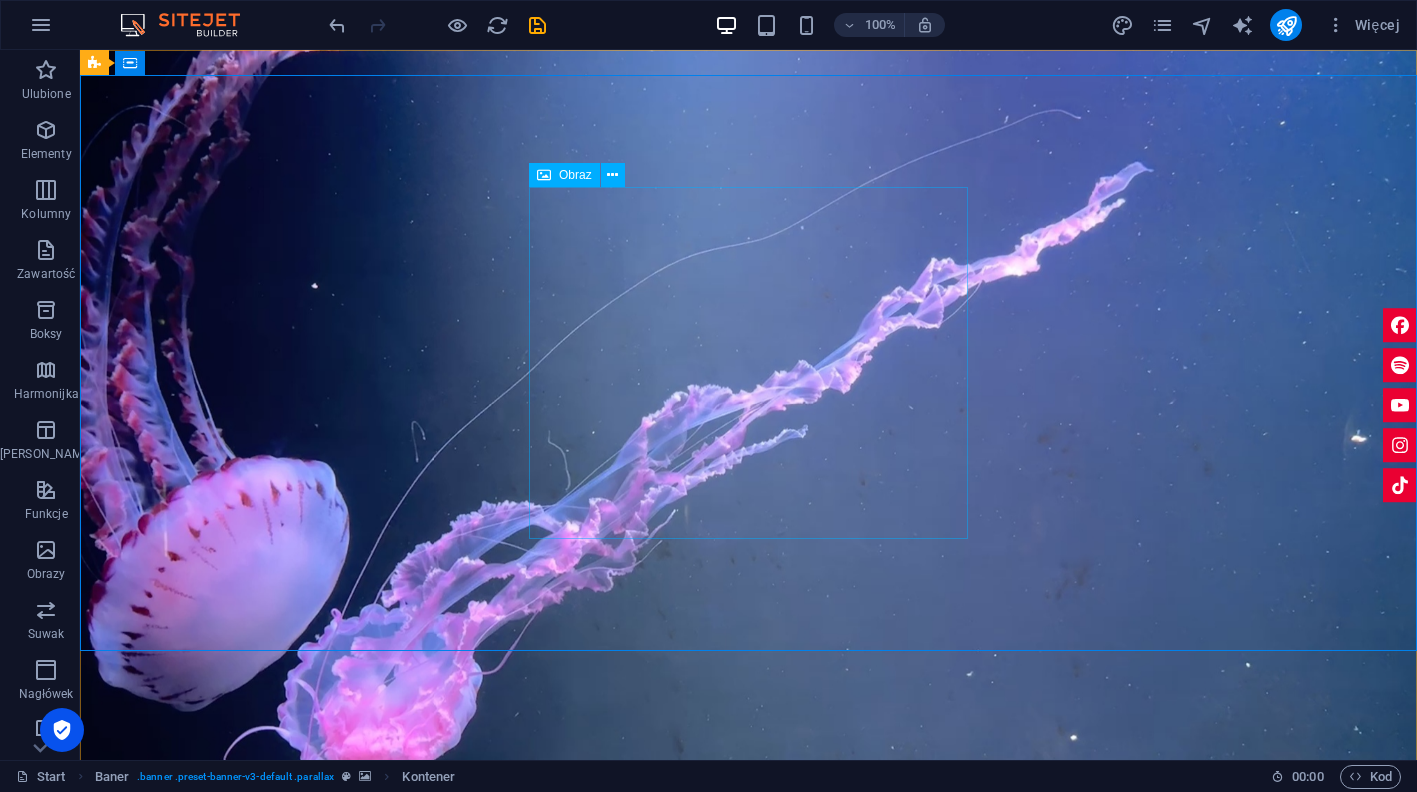 click at bounding box center (749, 1227) 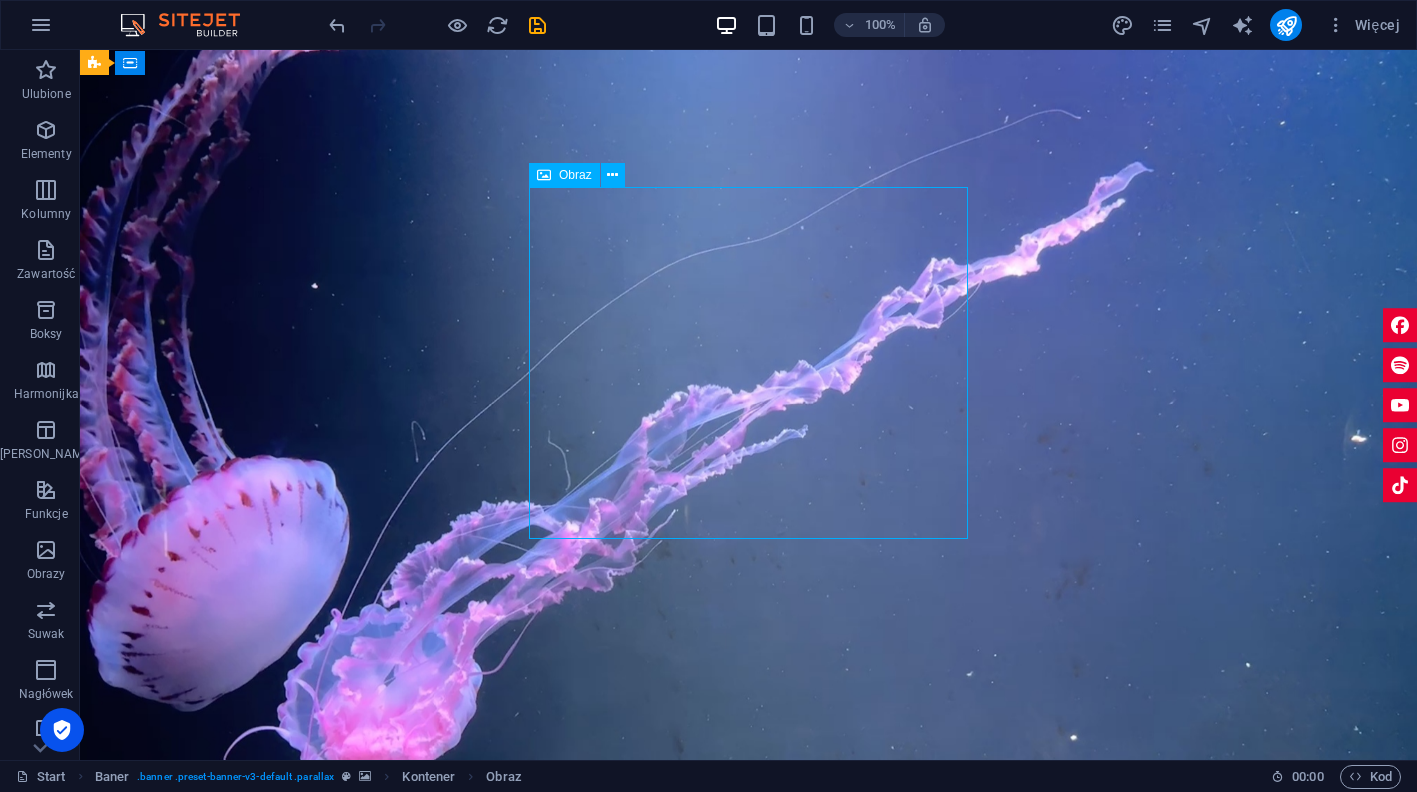click at bounding box center [749, 1227] 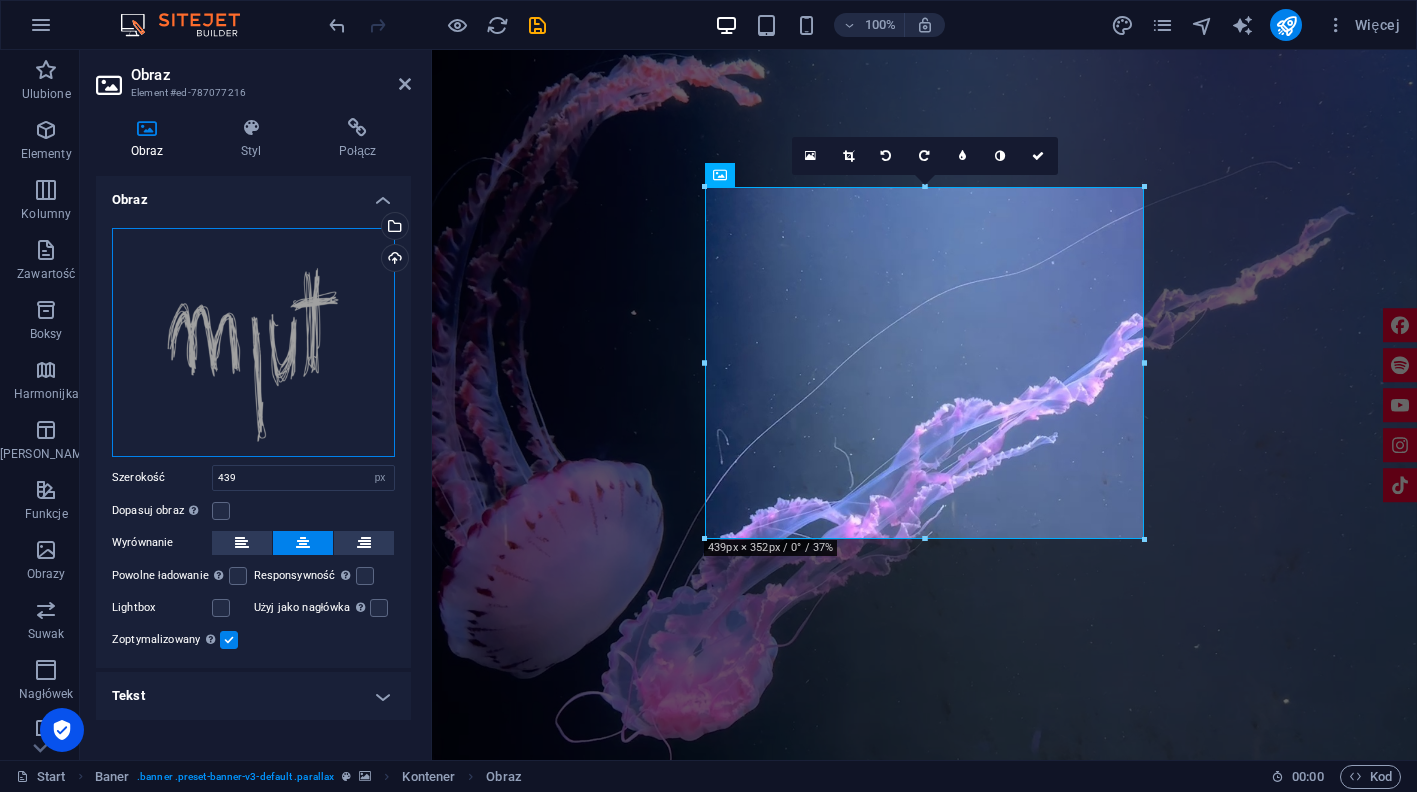 click on "Przeciągnij pliki tutaj, kliknij, aby wybrać pliki lub wybierz pliki z Plików lub naszych bezpłatnych zdjęć i filmów" at bounding box center (253, 342) 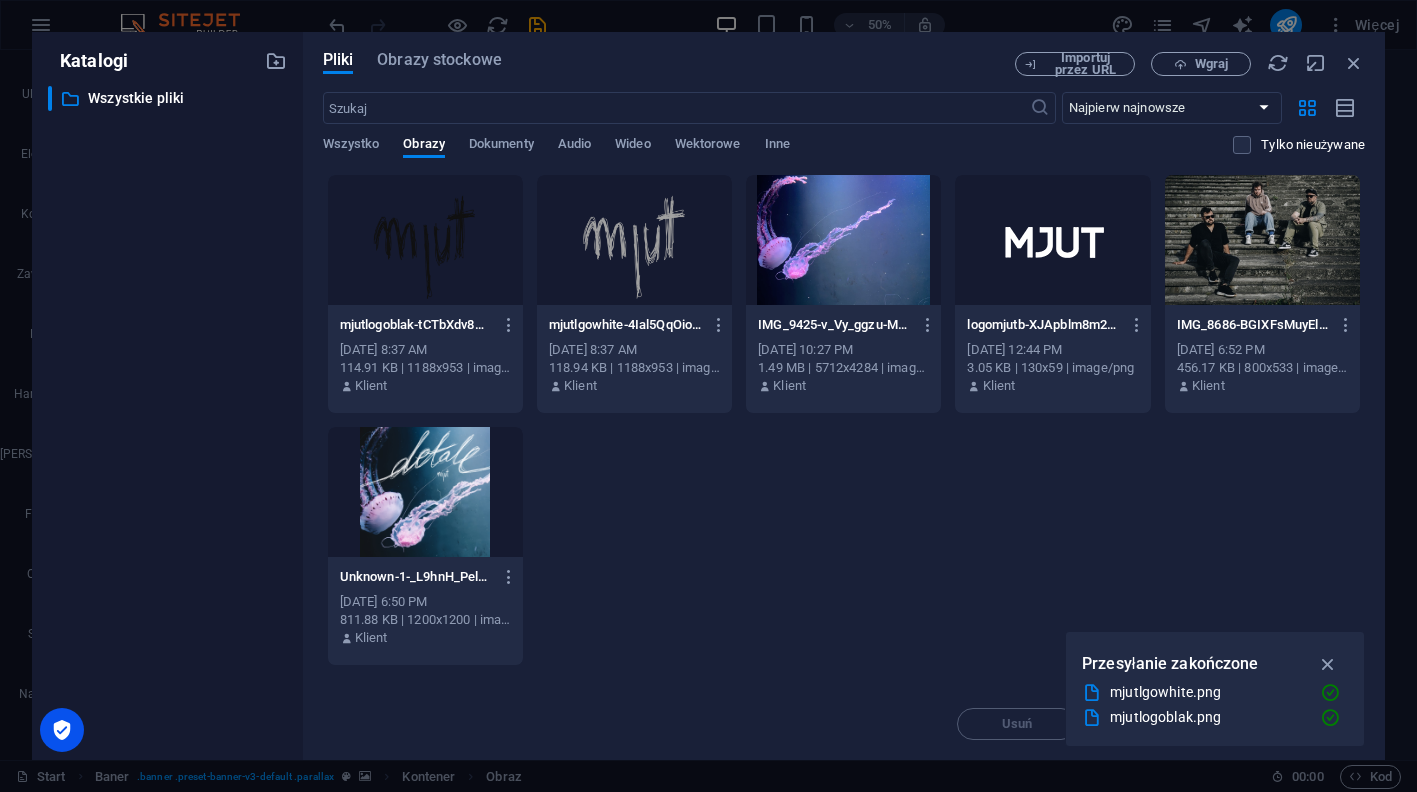 click at bounding box center [634, 240] 